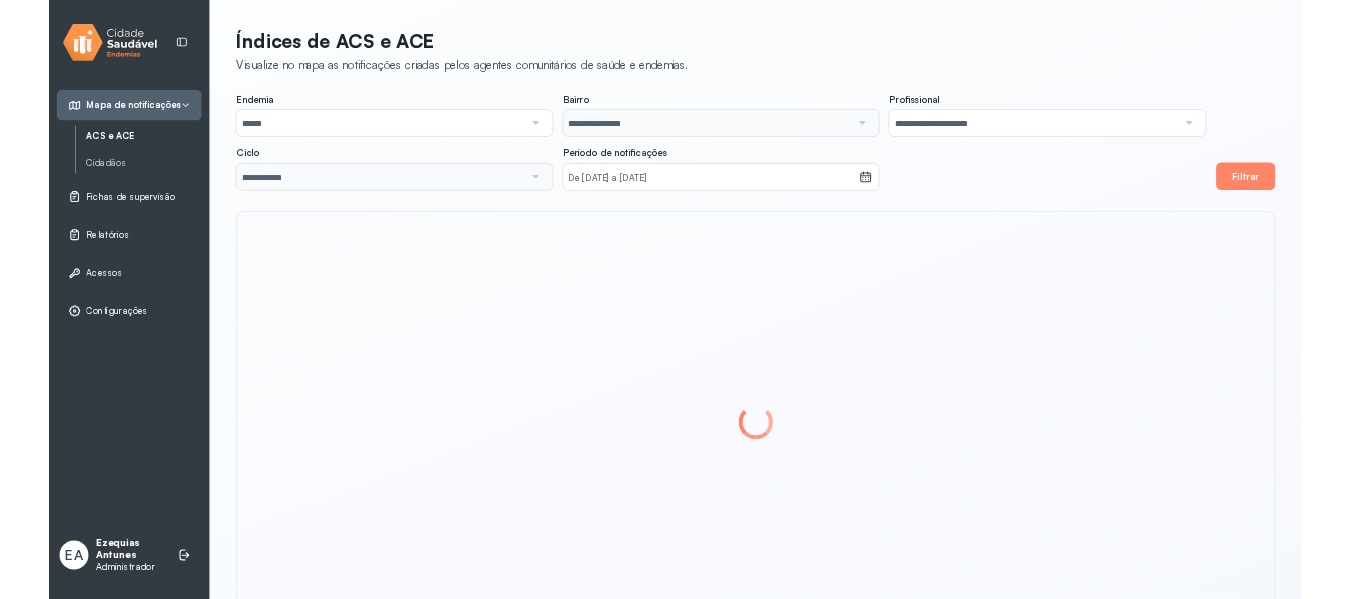 scroll, scrollTop: 0, scrollLeft: 0, axis: both 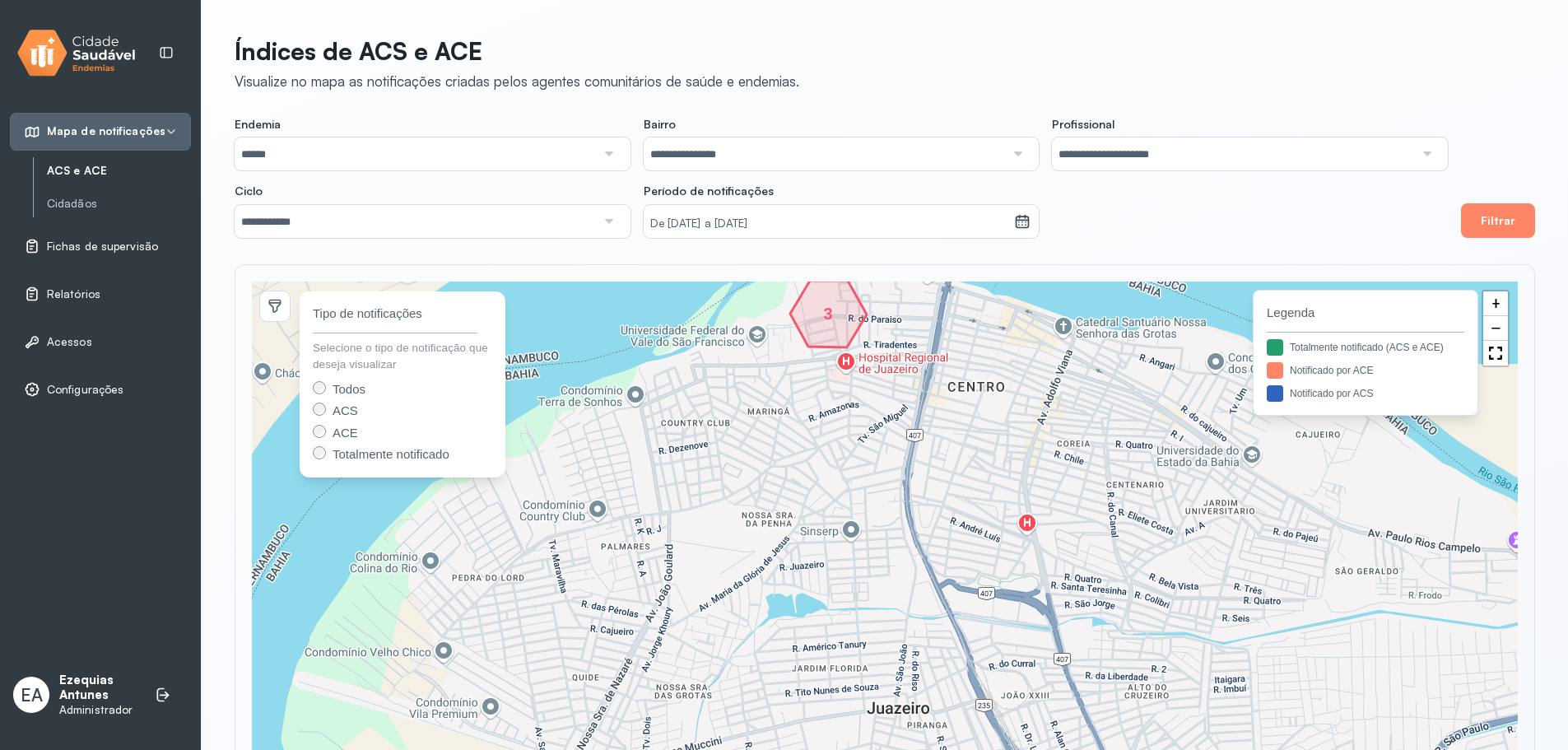 click on "Fichas de supervisão" at bounding box center [102, 246] 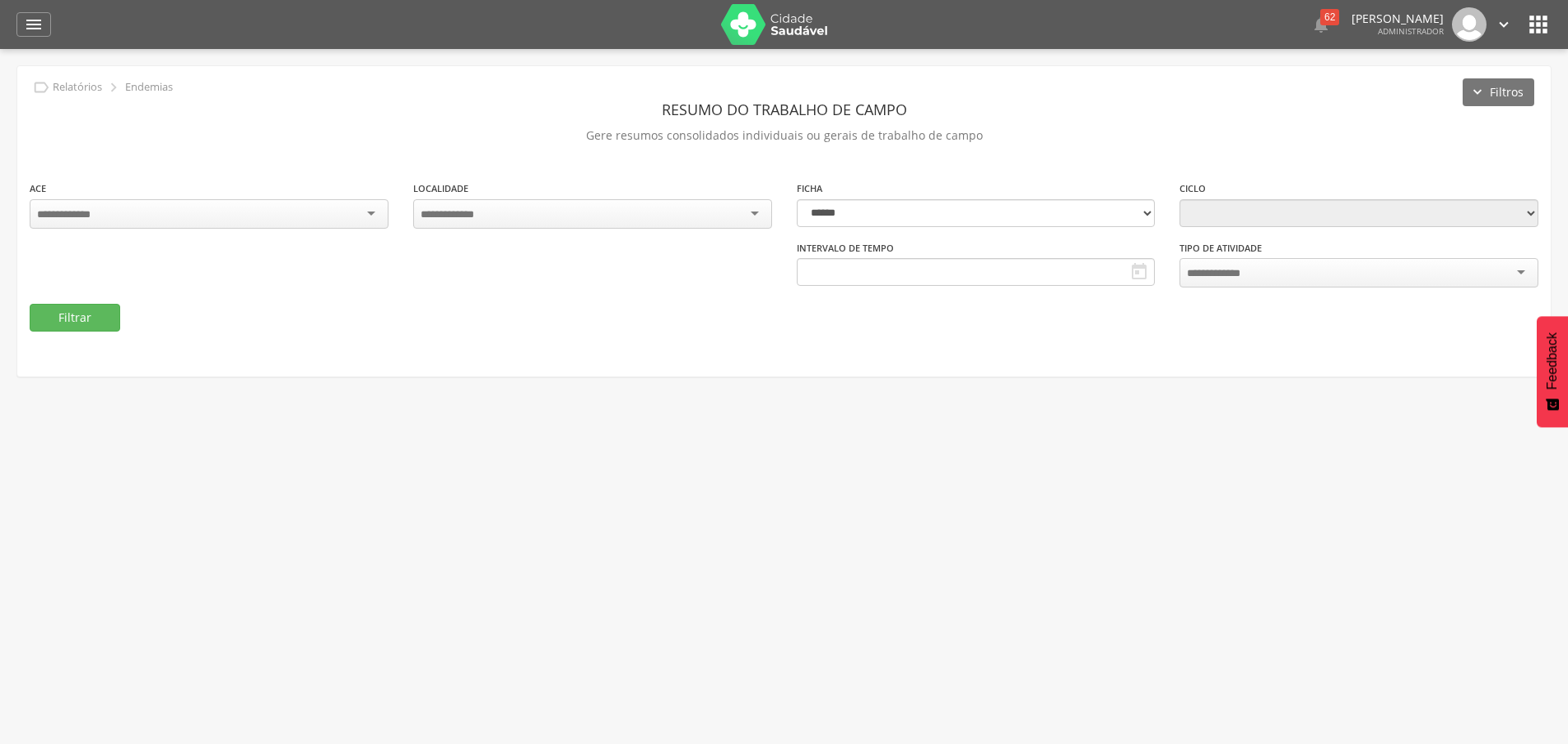 click on "Relatórios" at bounding box center [73, 225] 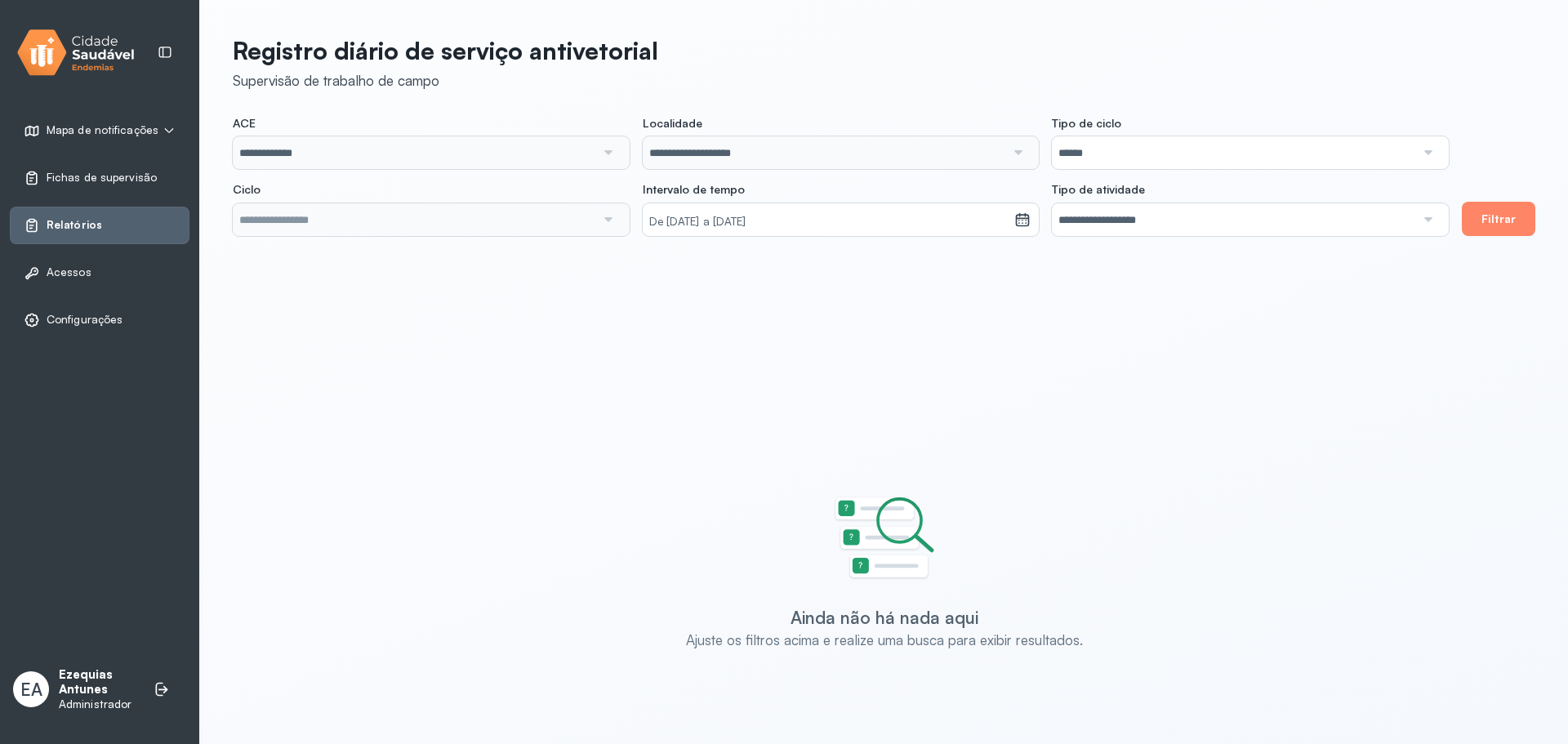 type on "**********" 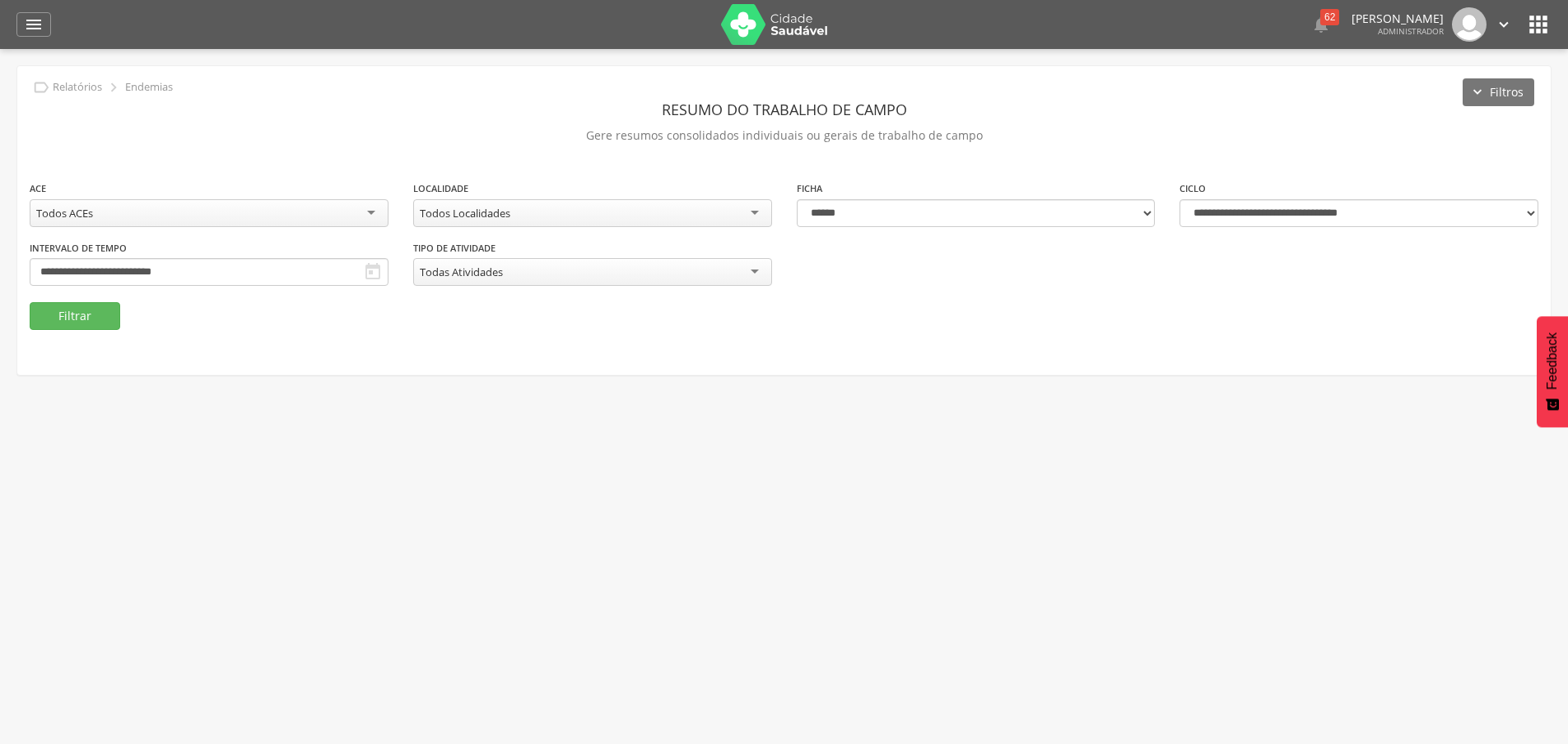 click on "Relatórios" at bounding box center (100, 225) 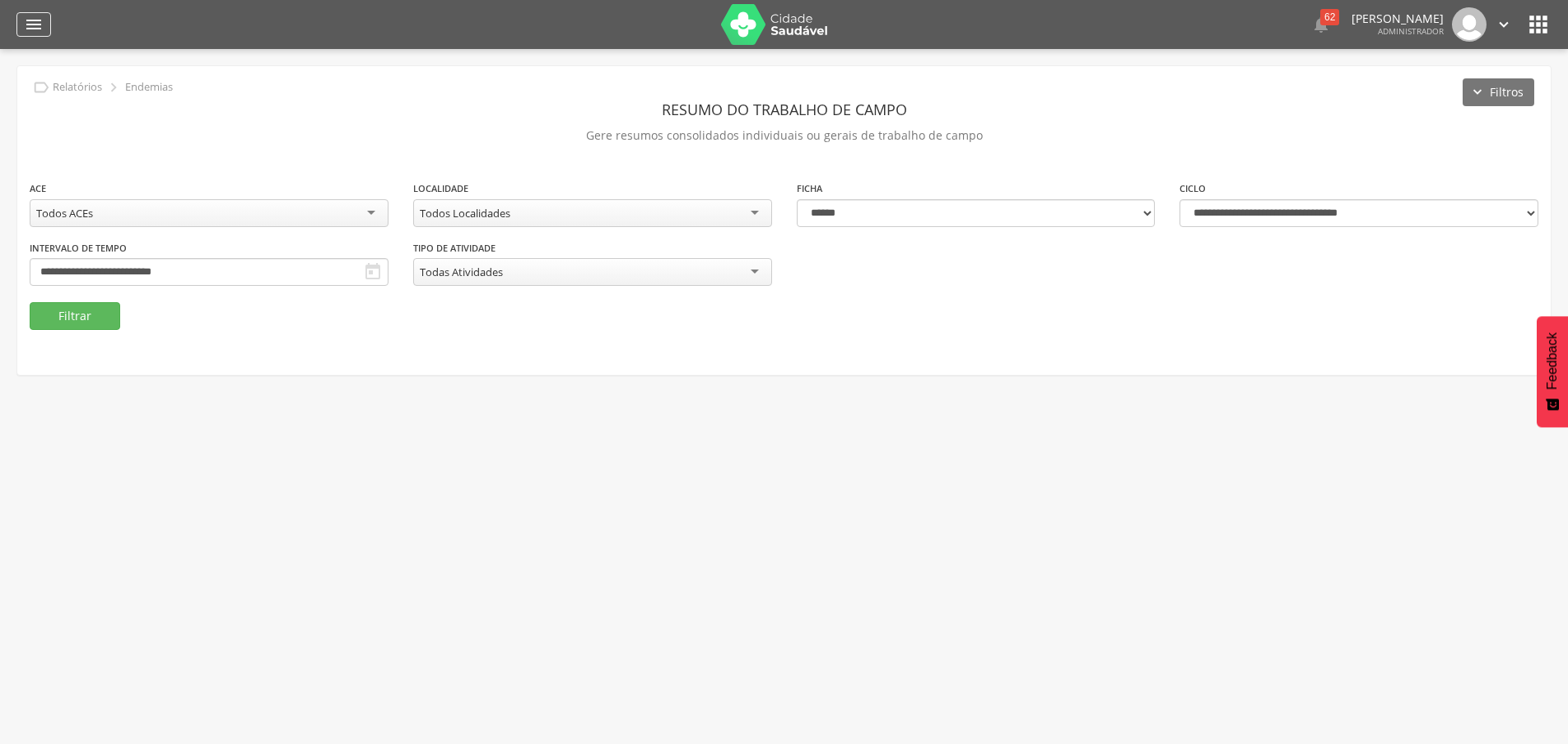 click on "**********" at bounding box center [414, 220] 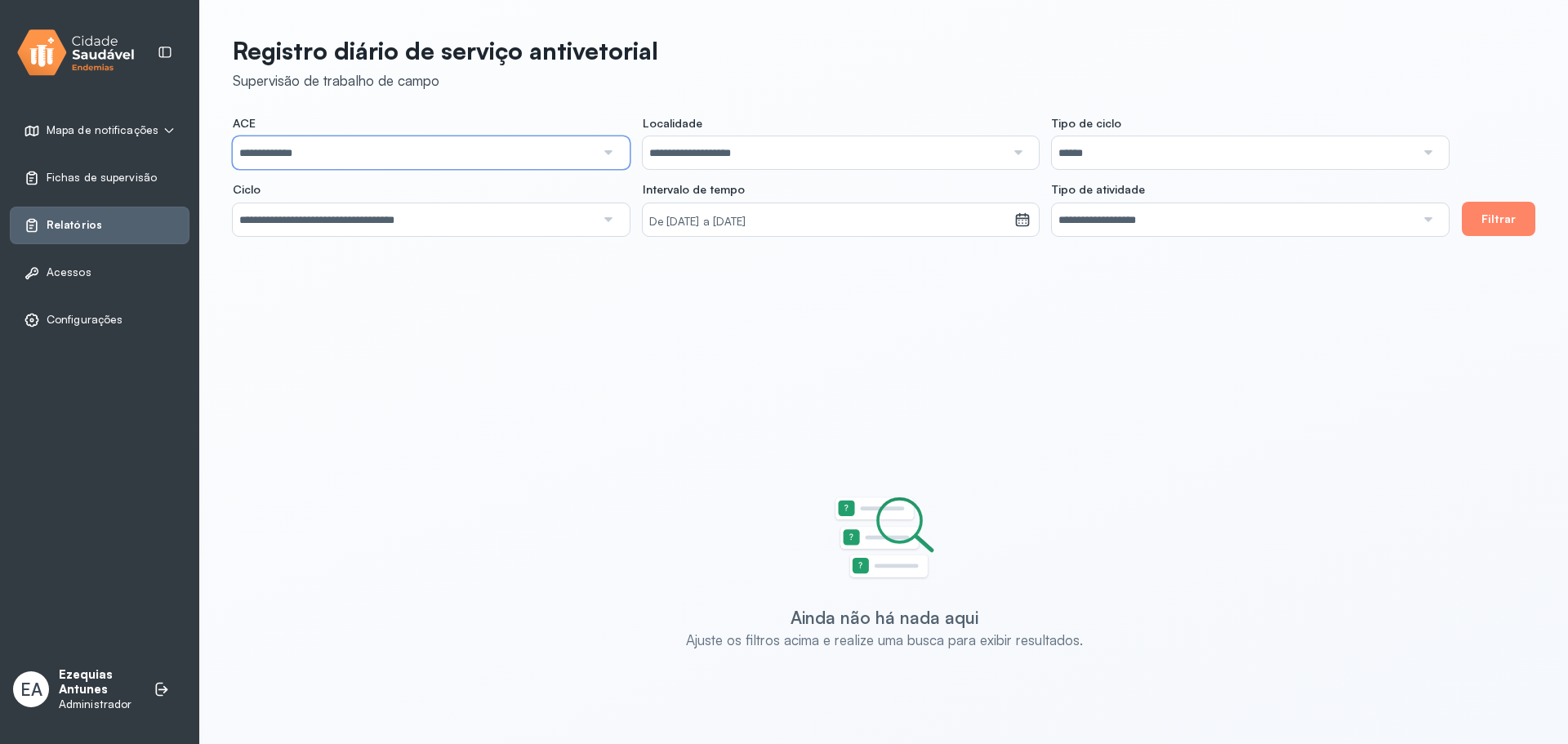 click on "**********" at bounding box center [414, 153] 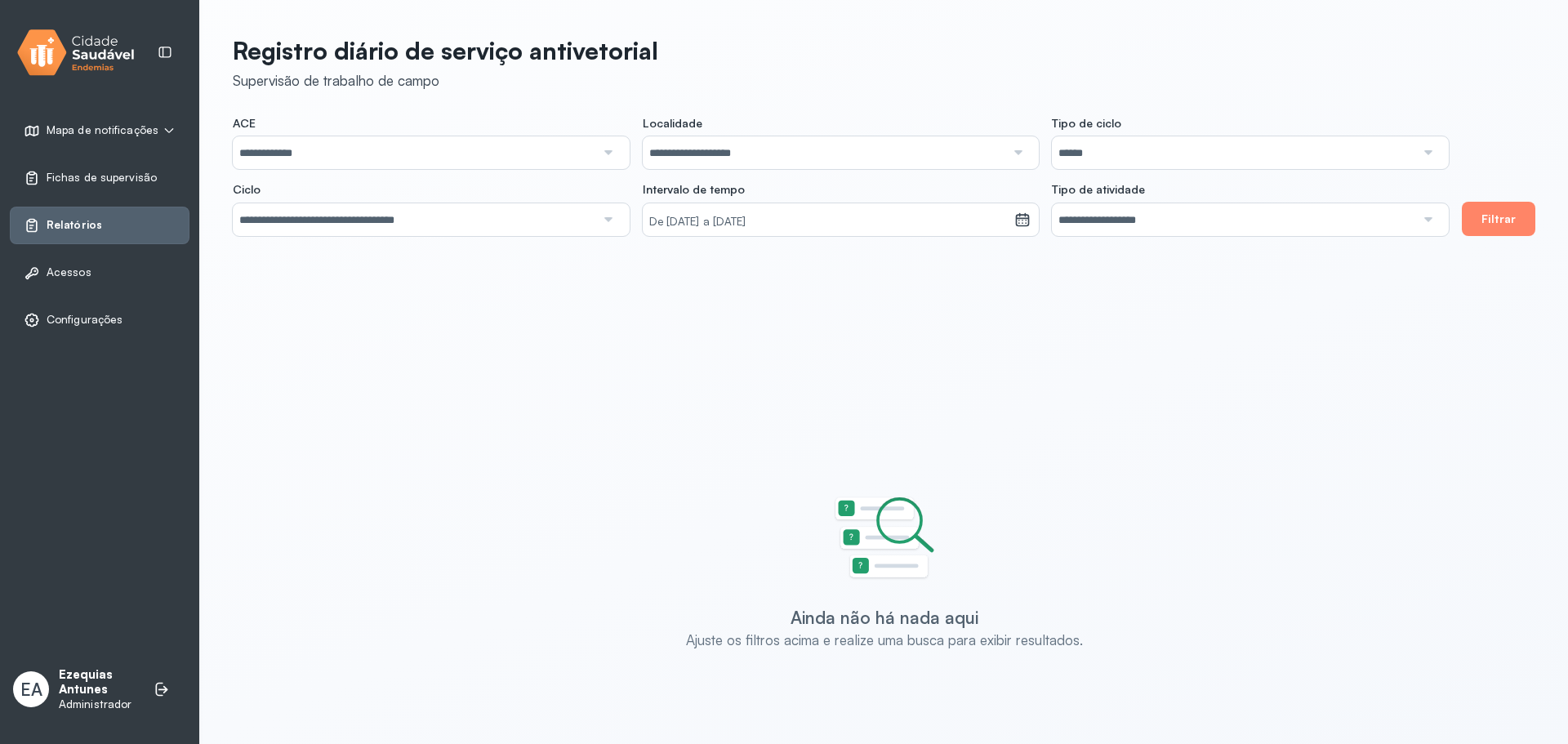 click on "ACE" 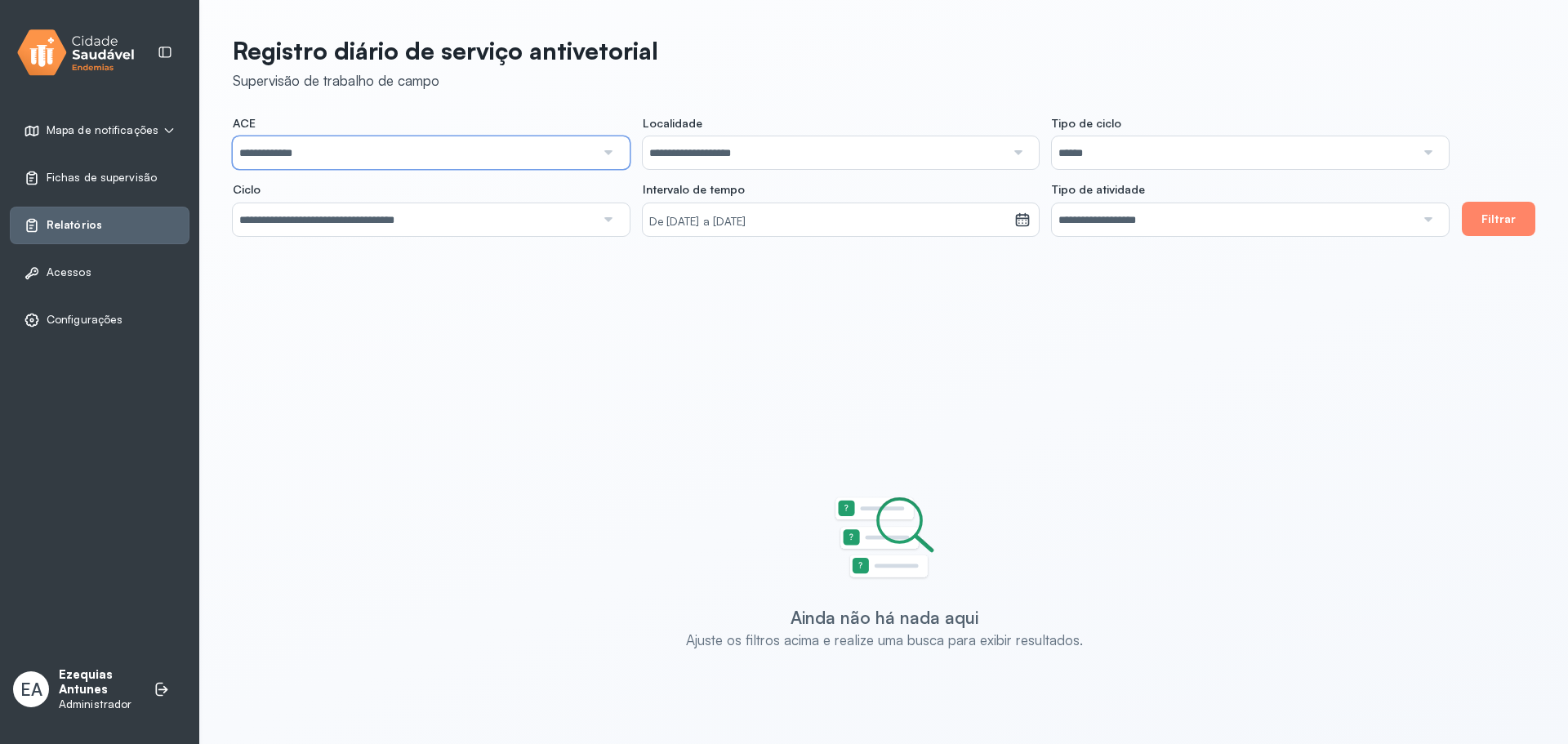 click on "**********" at bounding box center [414, 153] 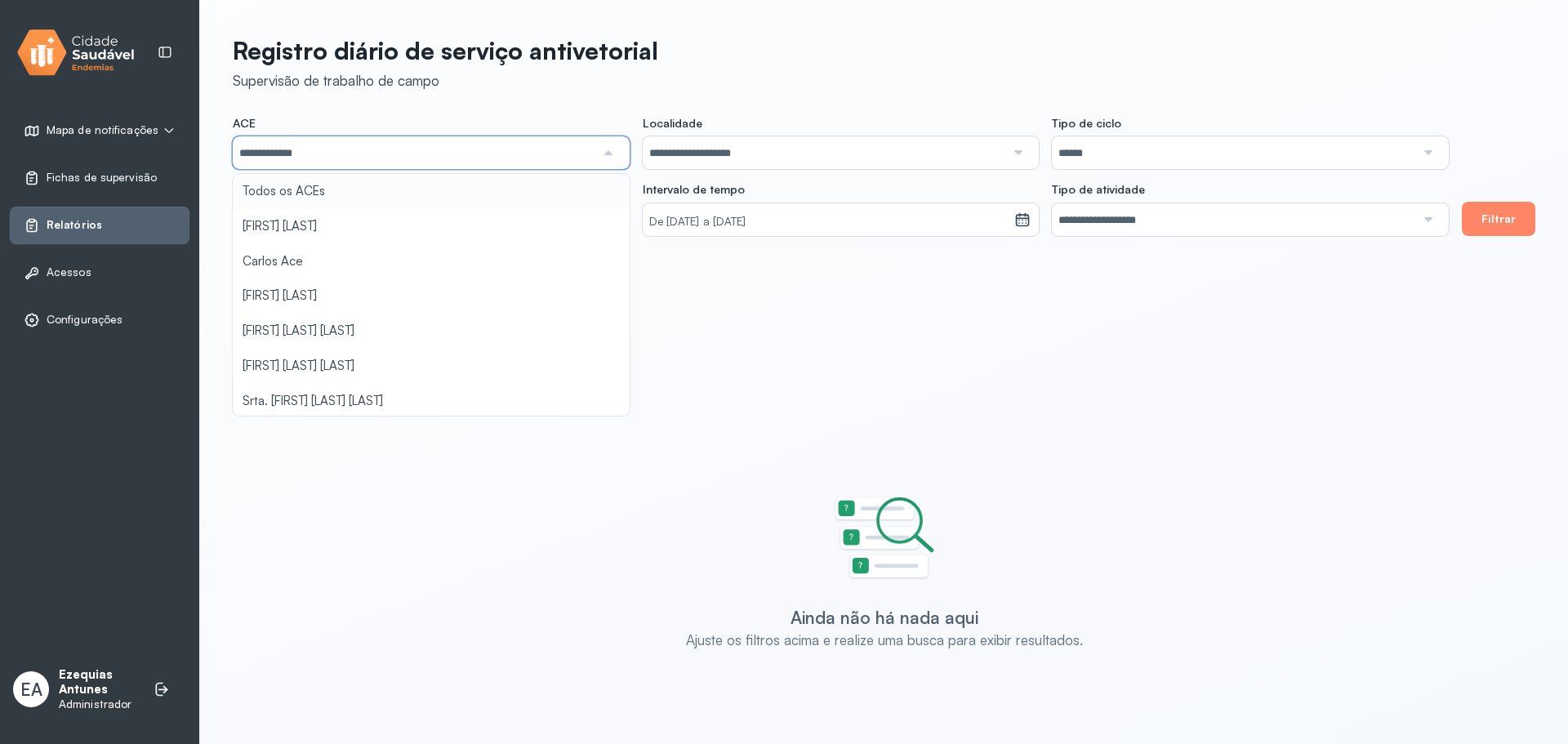 click on "**********" 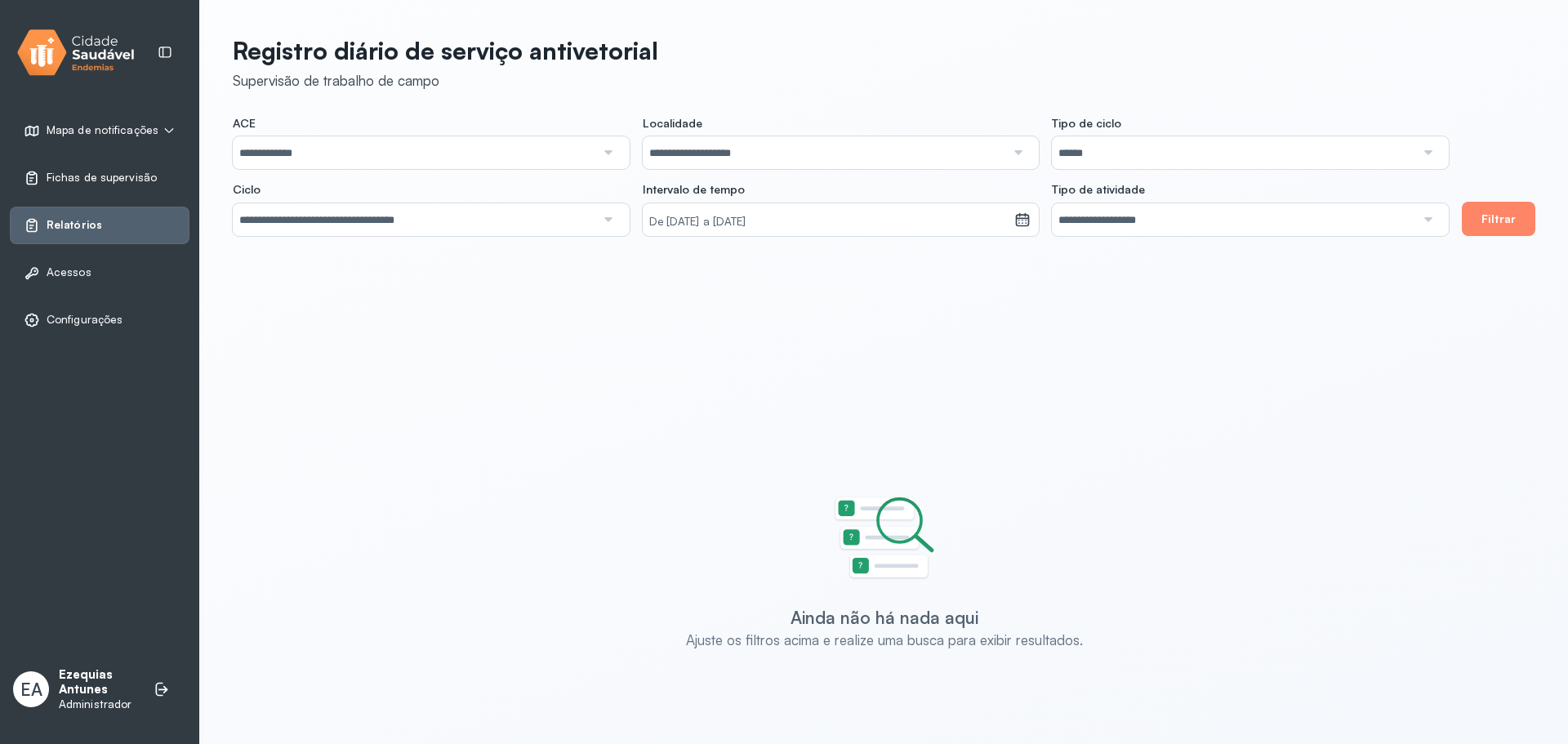 click on "Fichas de supervisão" at bounding box center (101, 177) 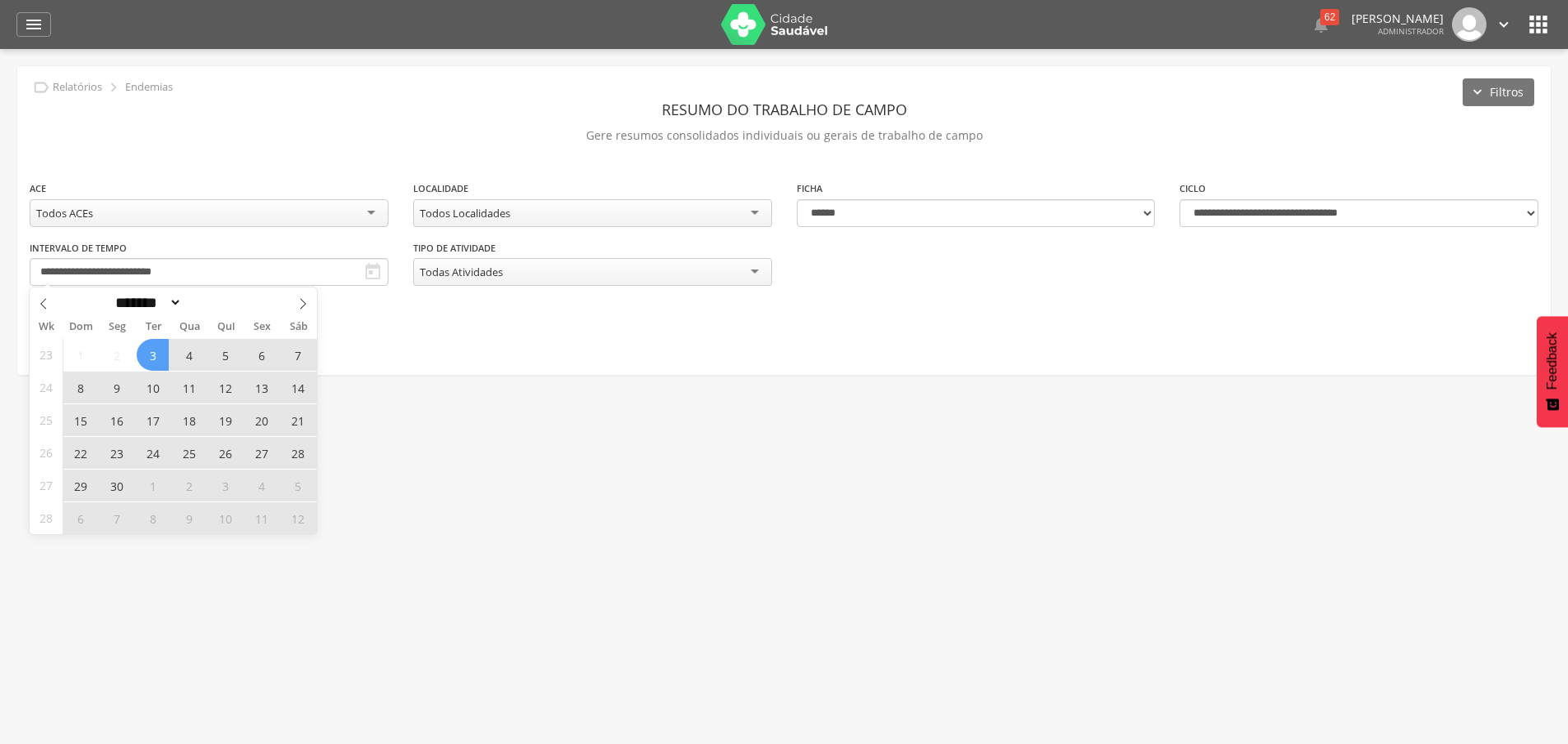 click on "**********" at bounding box center [414, 159] 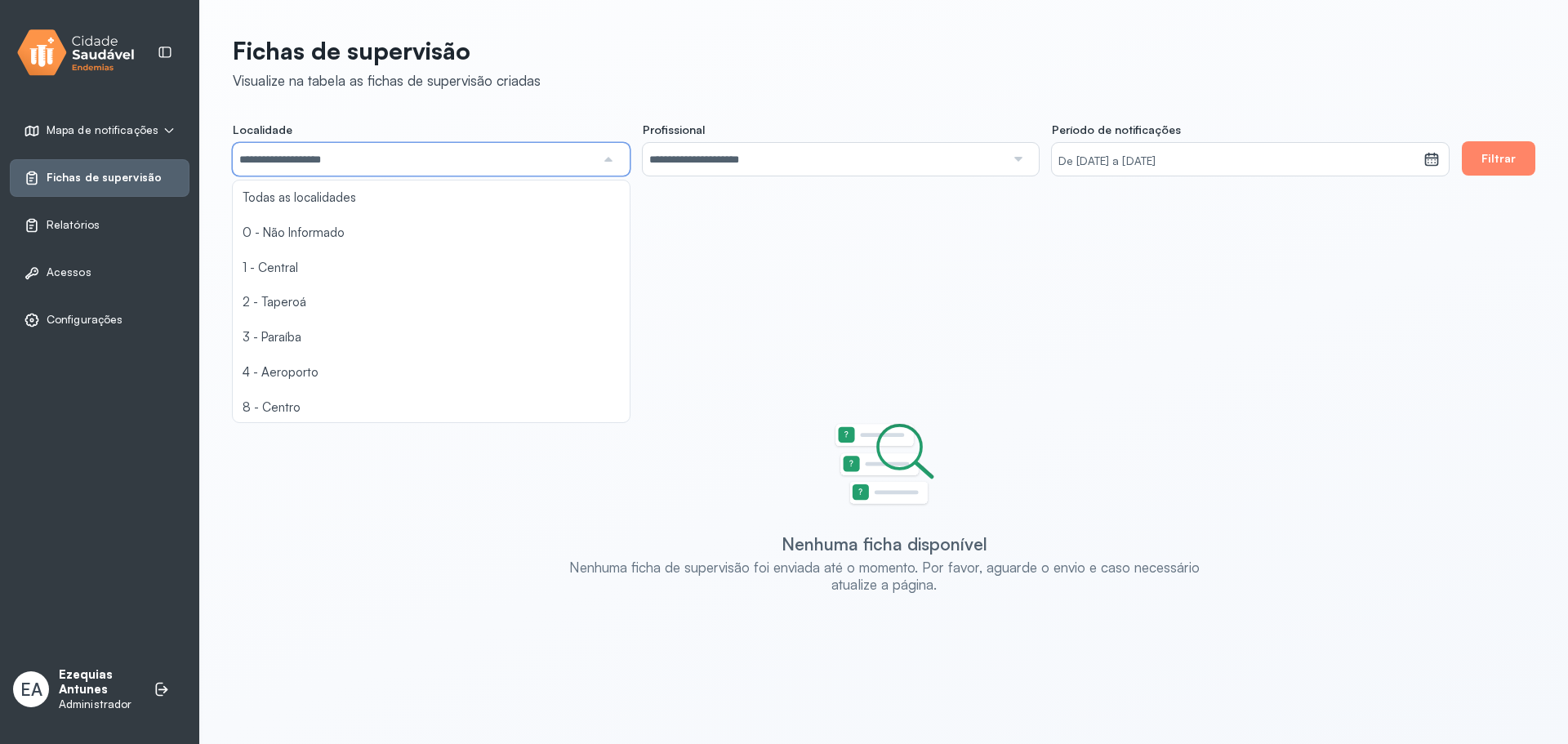 click on "**********" at bounding box center [824, 159] 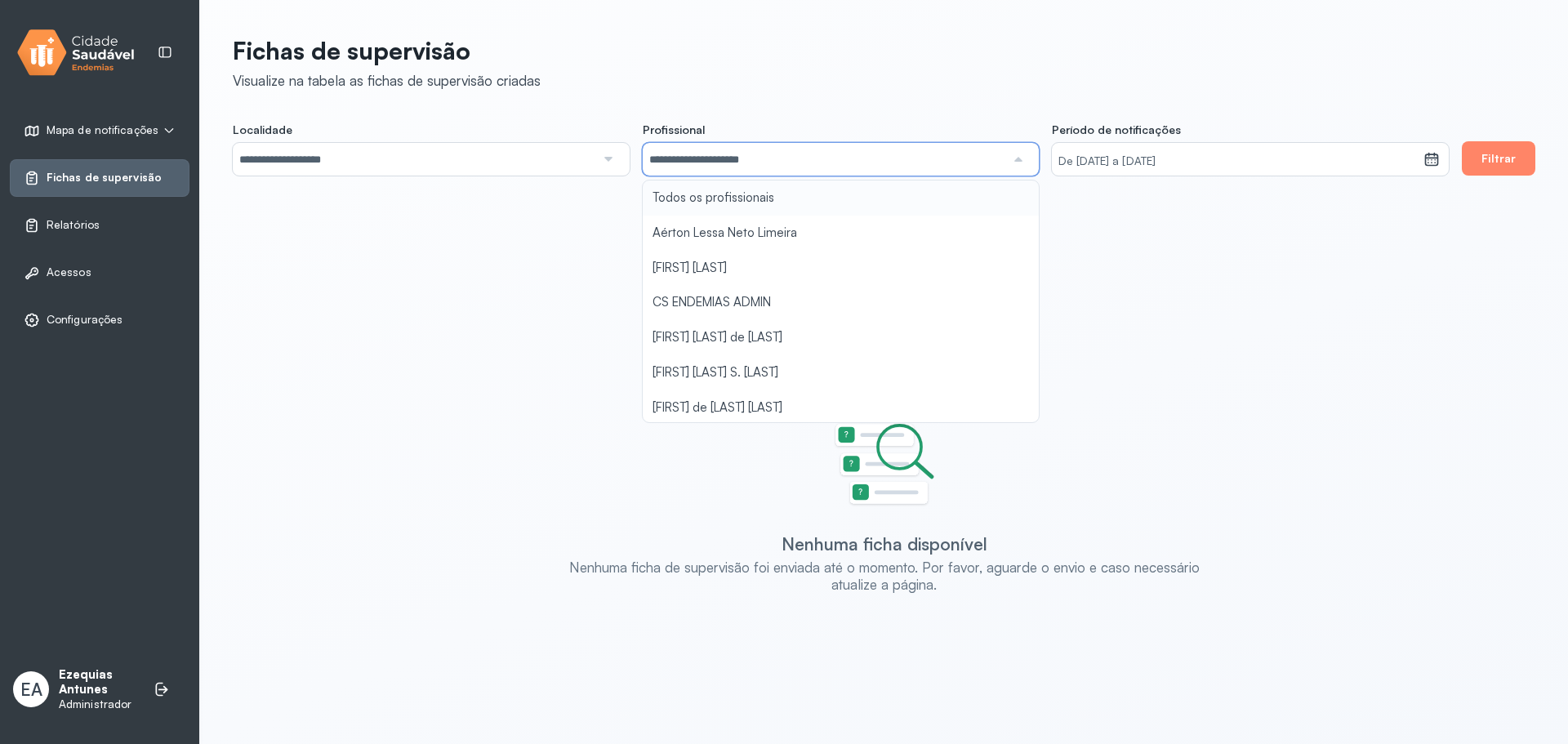 click on "Fichas de supervisão Visualize na tabela as fichas de supervisão criadas" at bounding box center (884, 63) 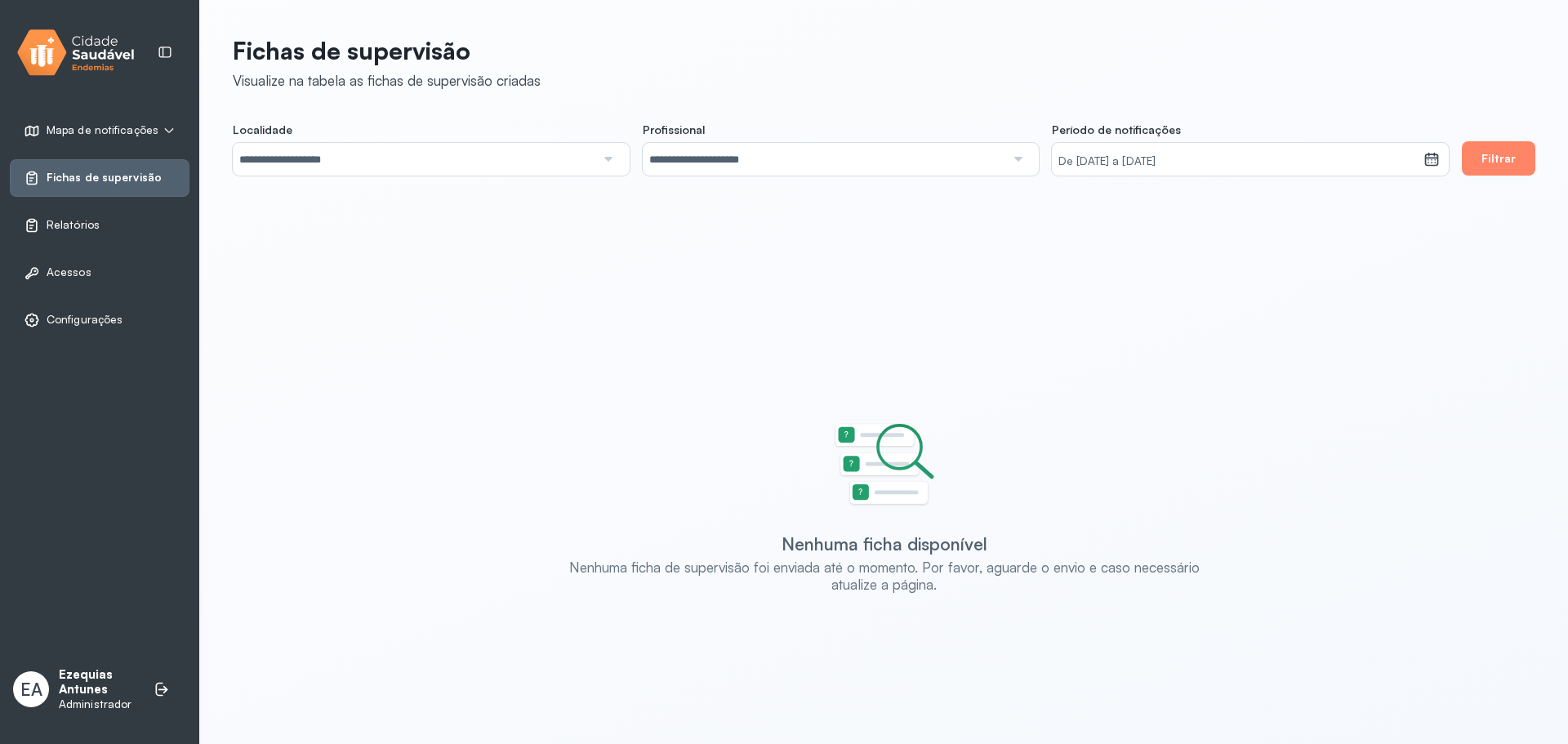 click on "Relatórios" at bounding box center [100, 225] 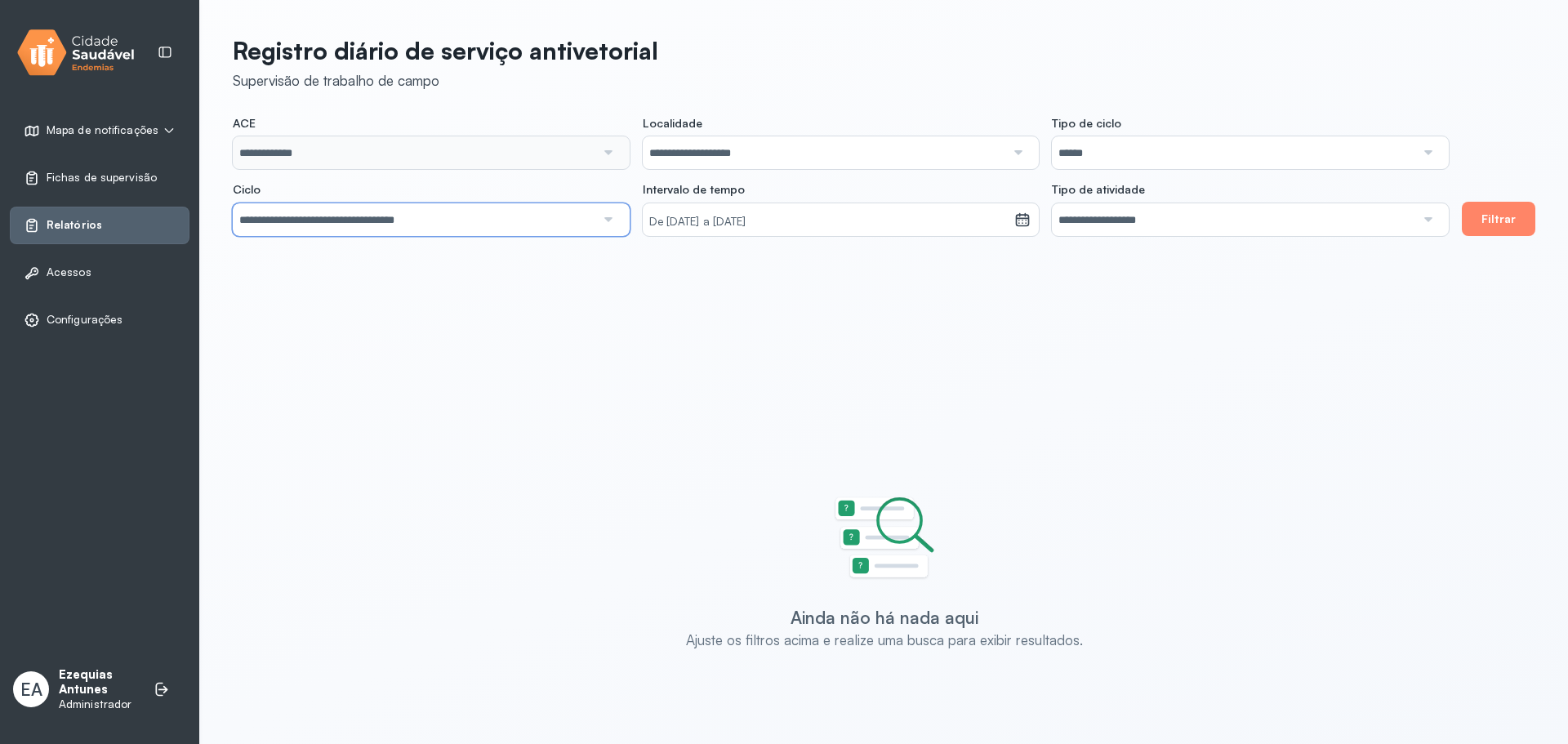 click on "**********" at bounding box center [414, 220] 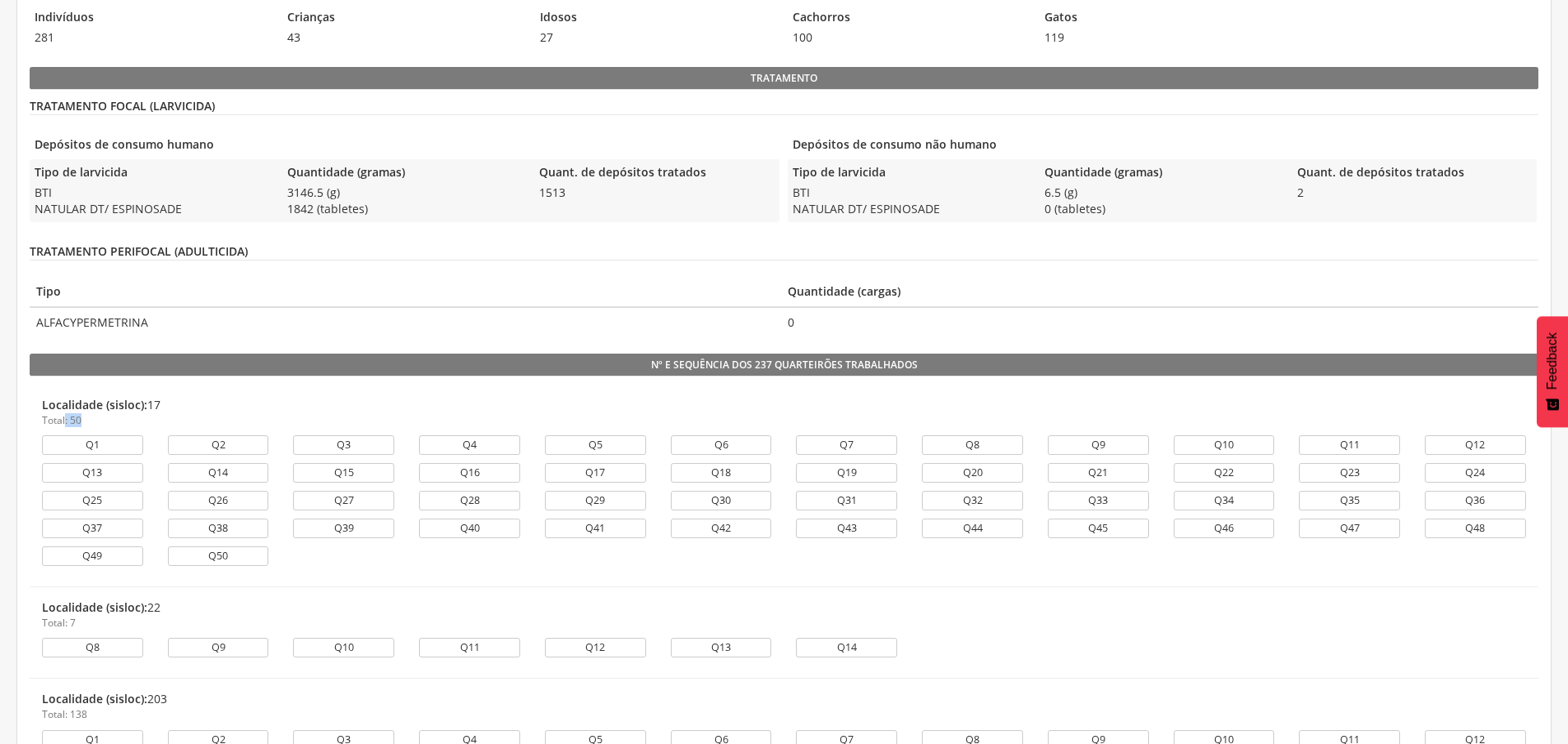 click on "**********" 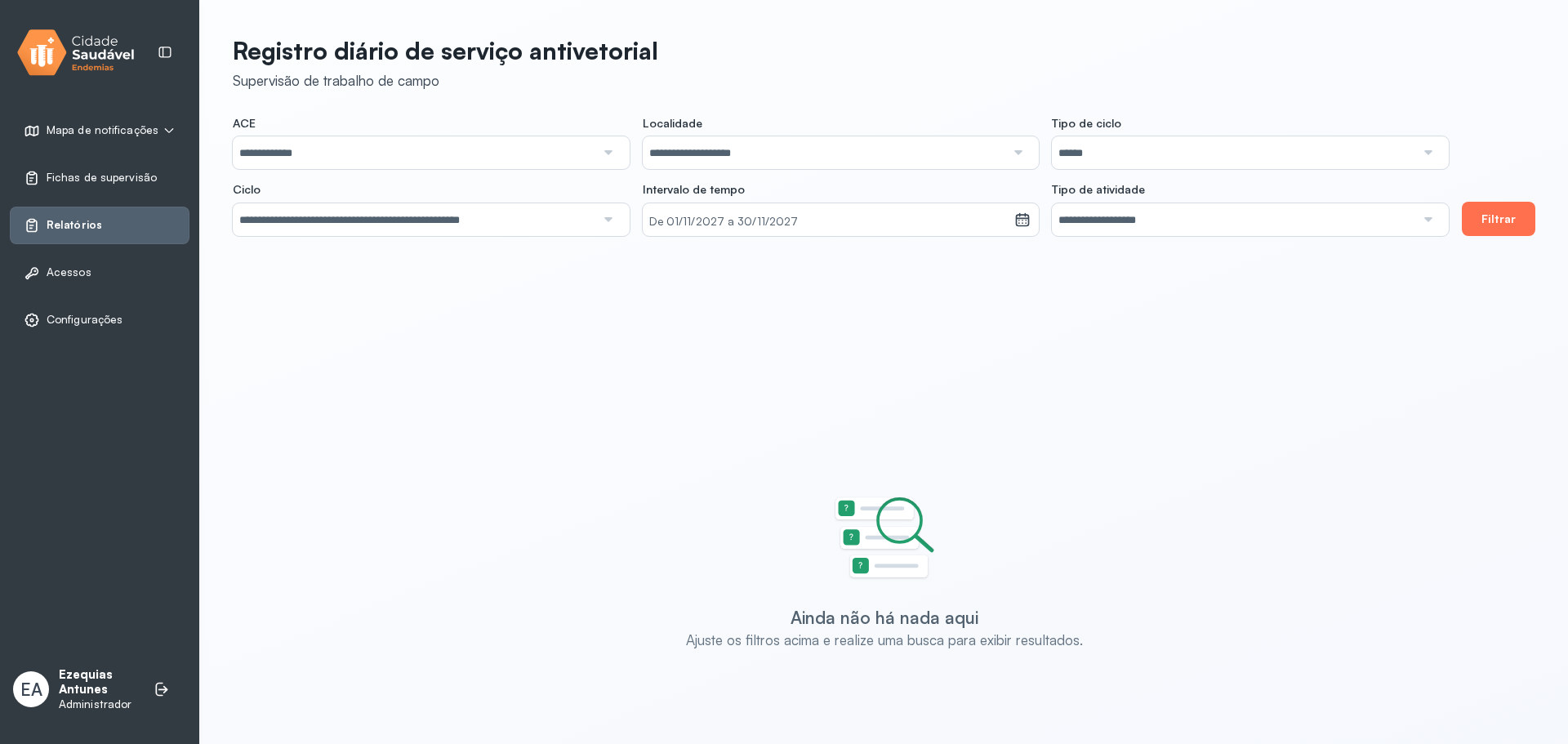 click on "Filtrar" at bounding box center [1499, 219] 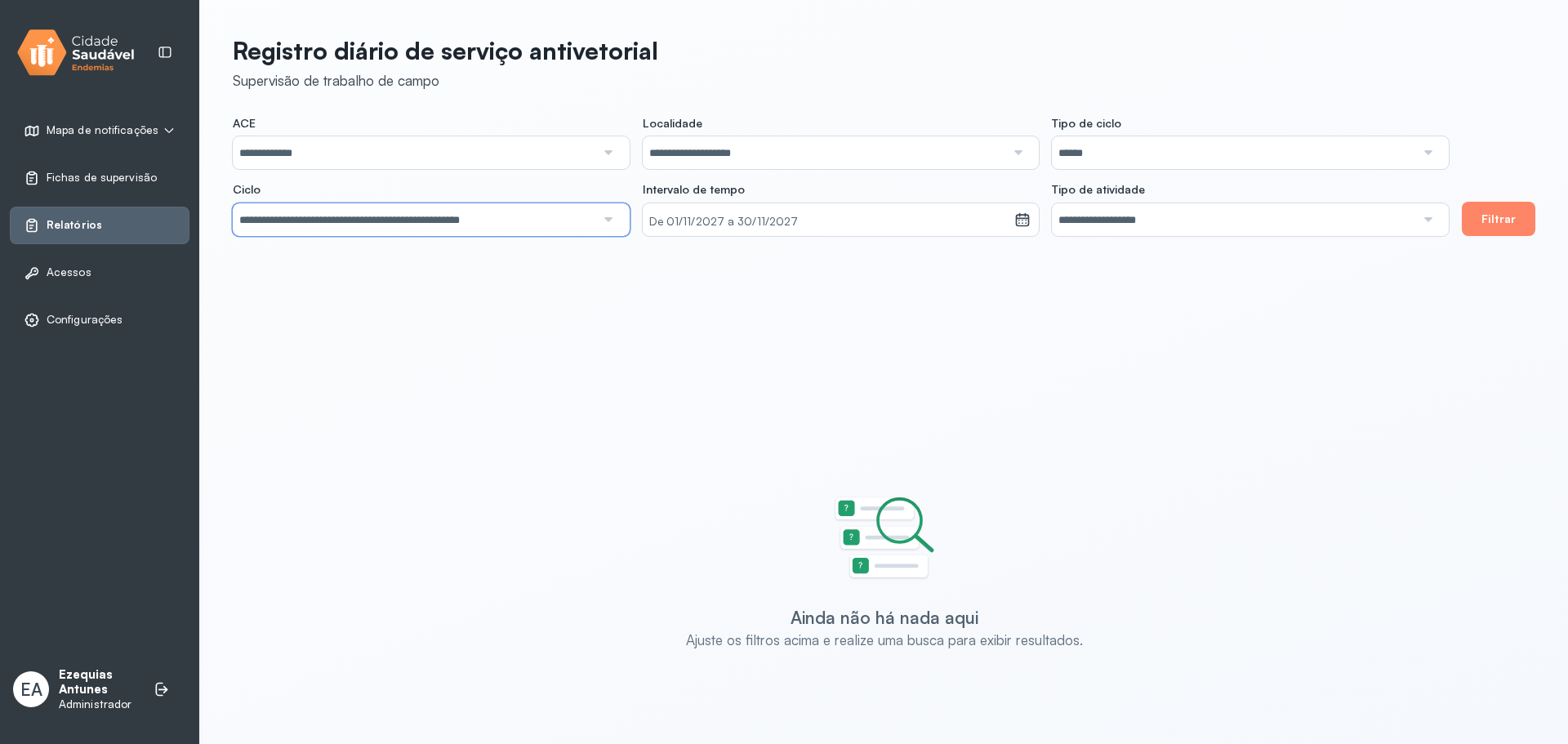click on "**********" at bounding box center [414, 220] 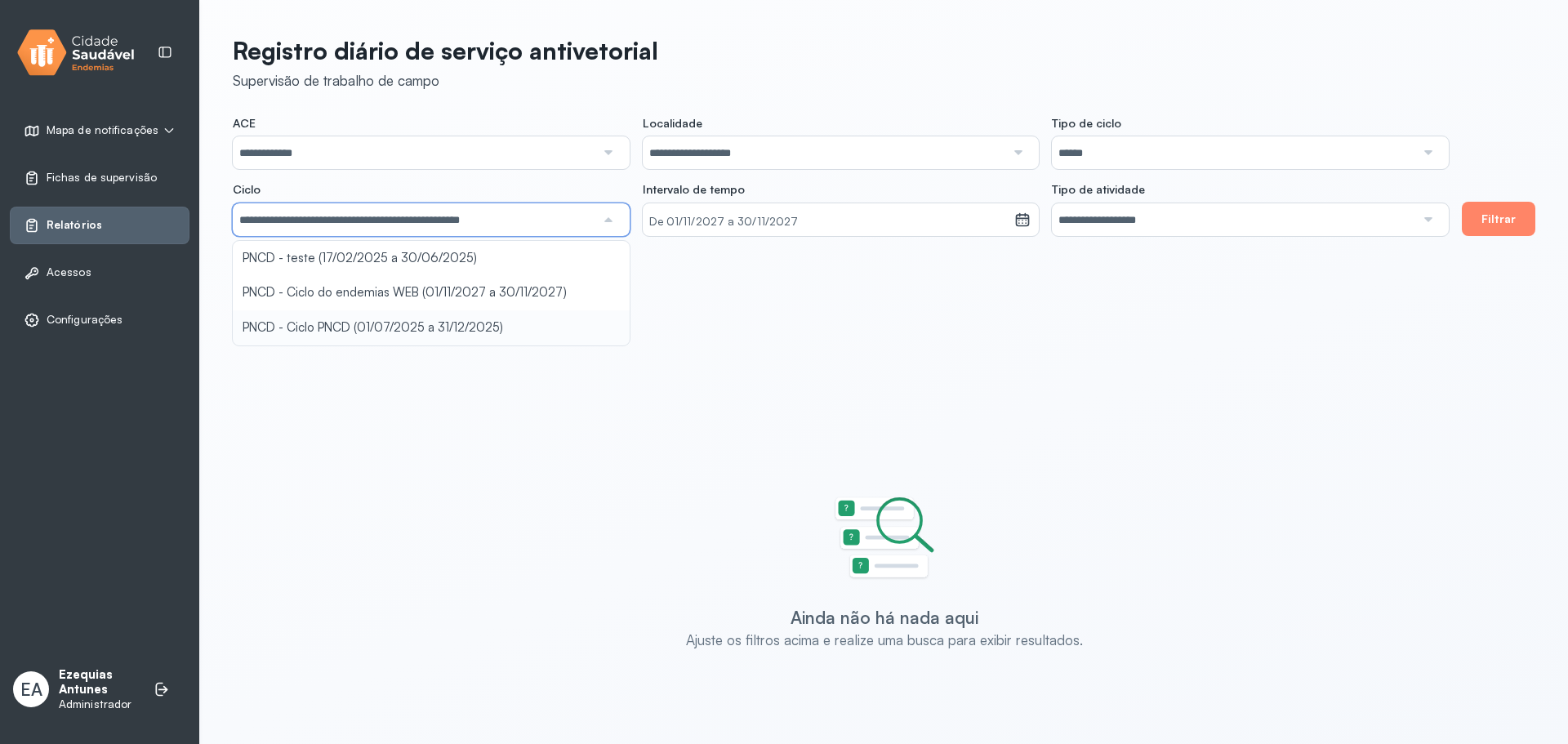 type on "**********" 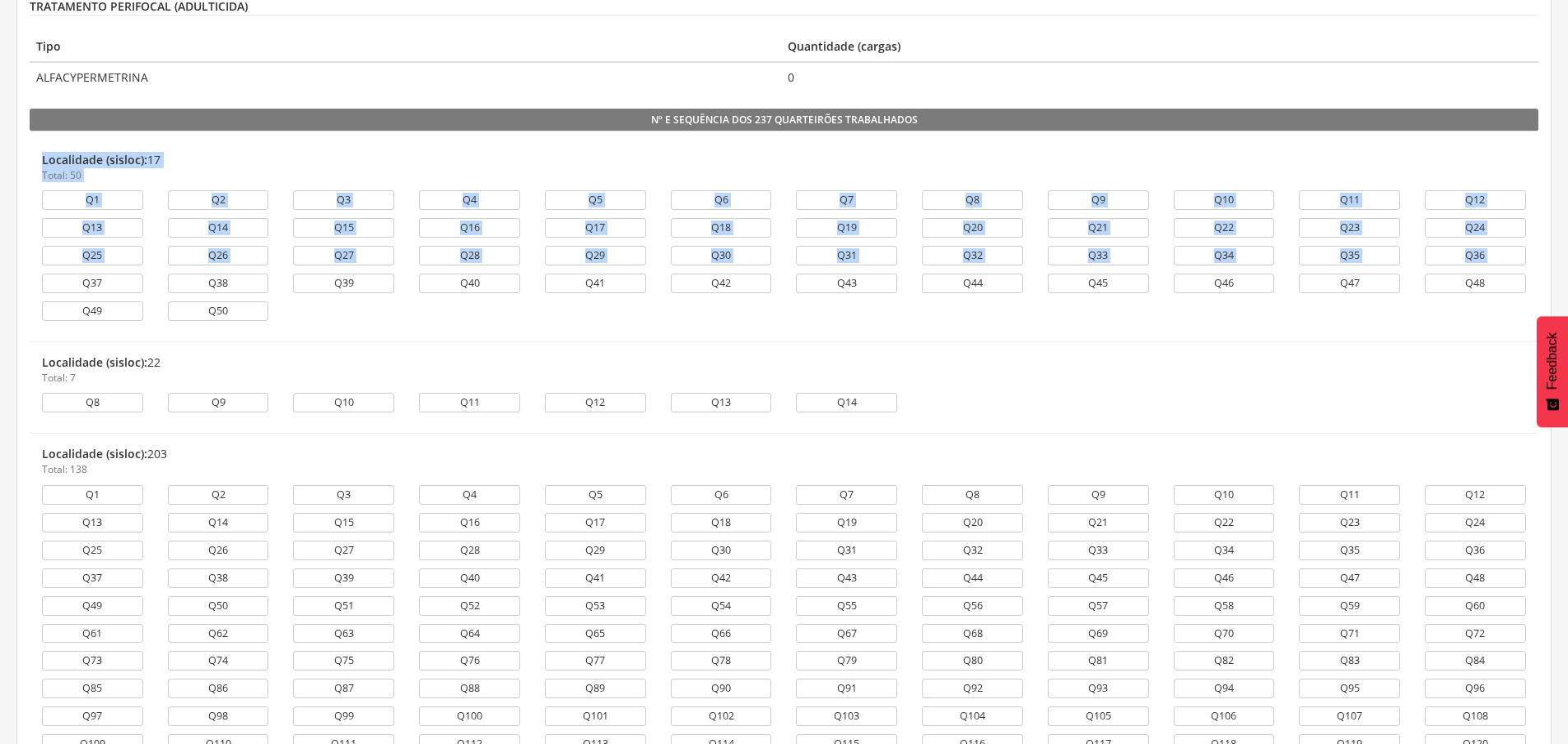 click on "**********" 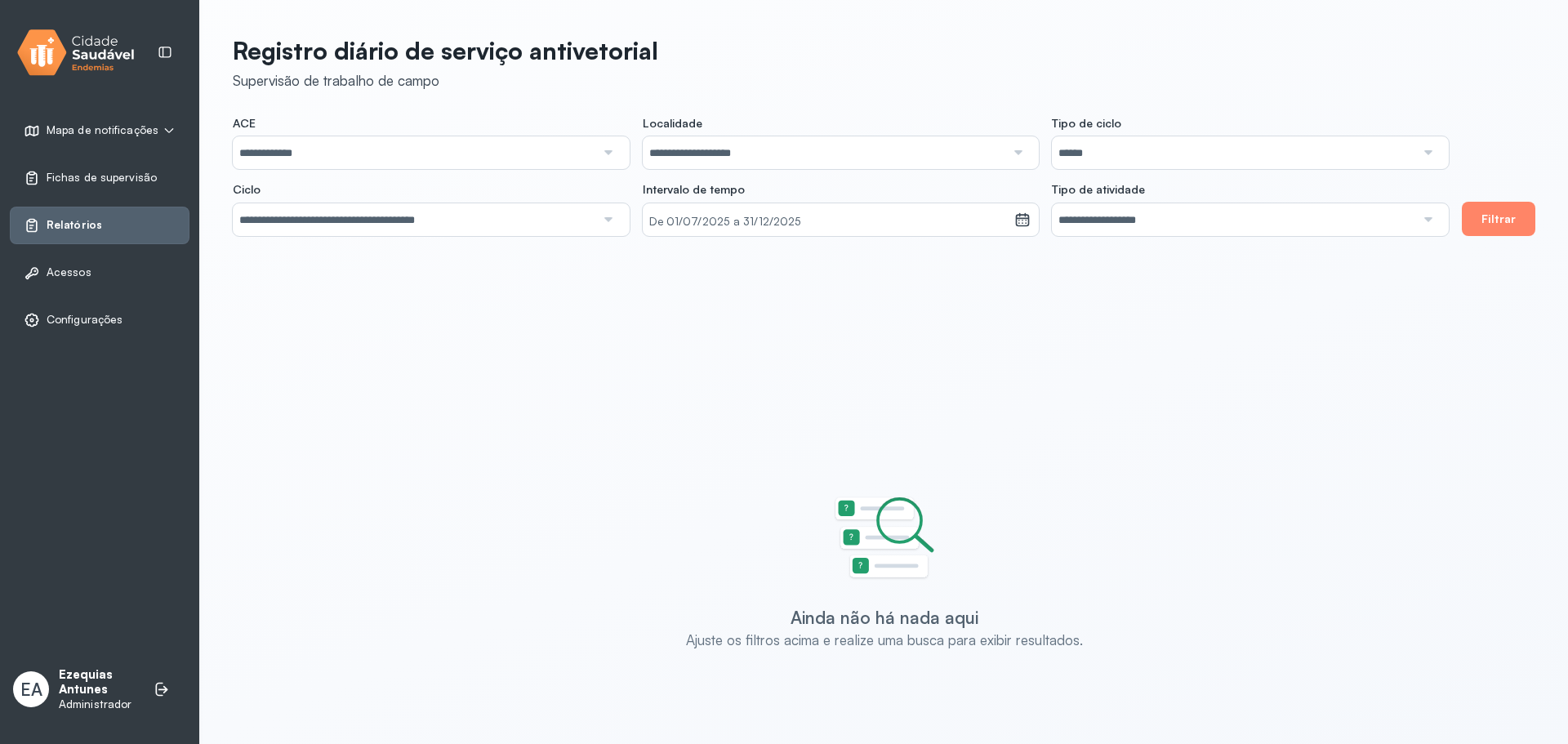 click on "**********" at bounding box center [414, 220] 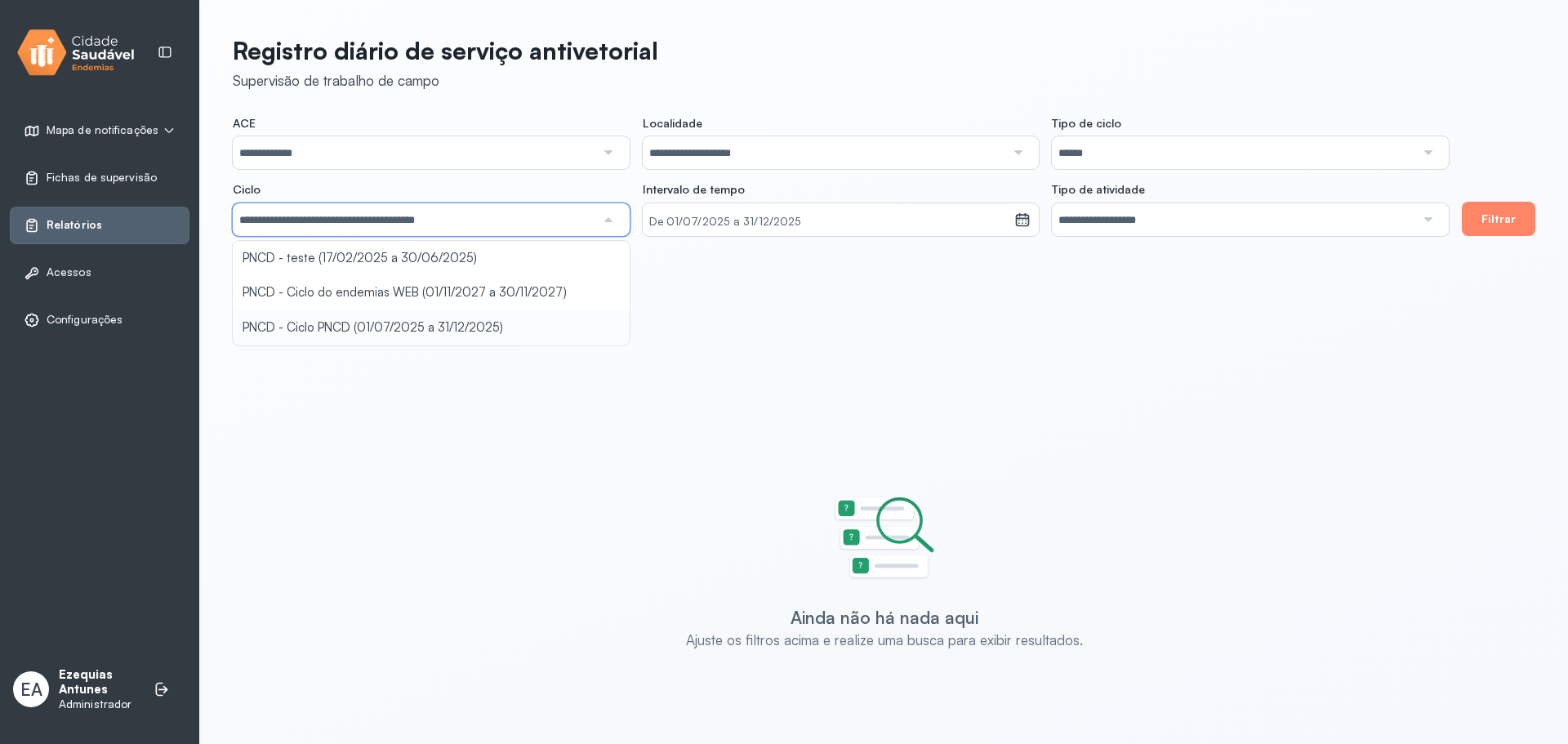 click on "******" at bounding box center [1233, 153] 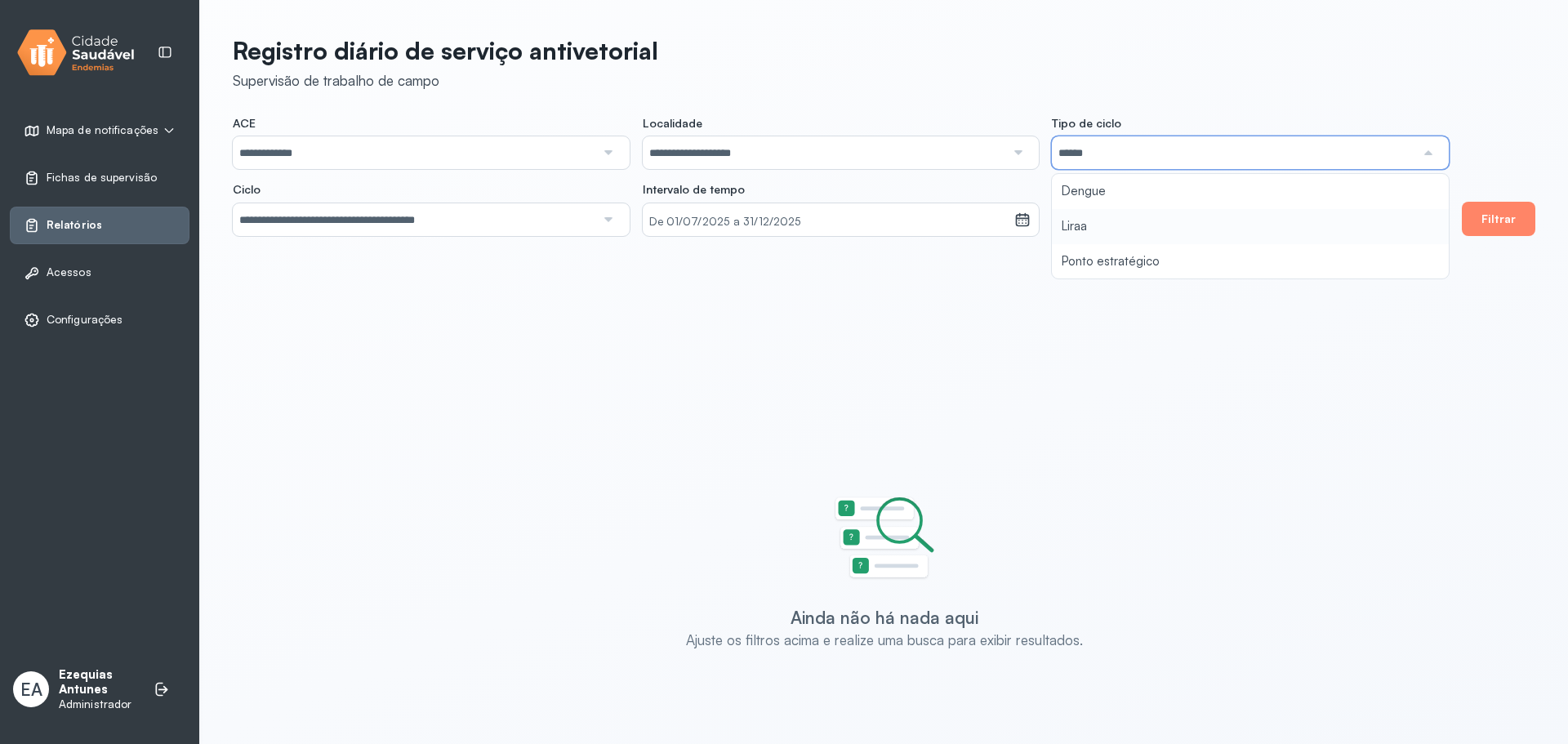 type on "*****" 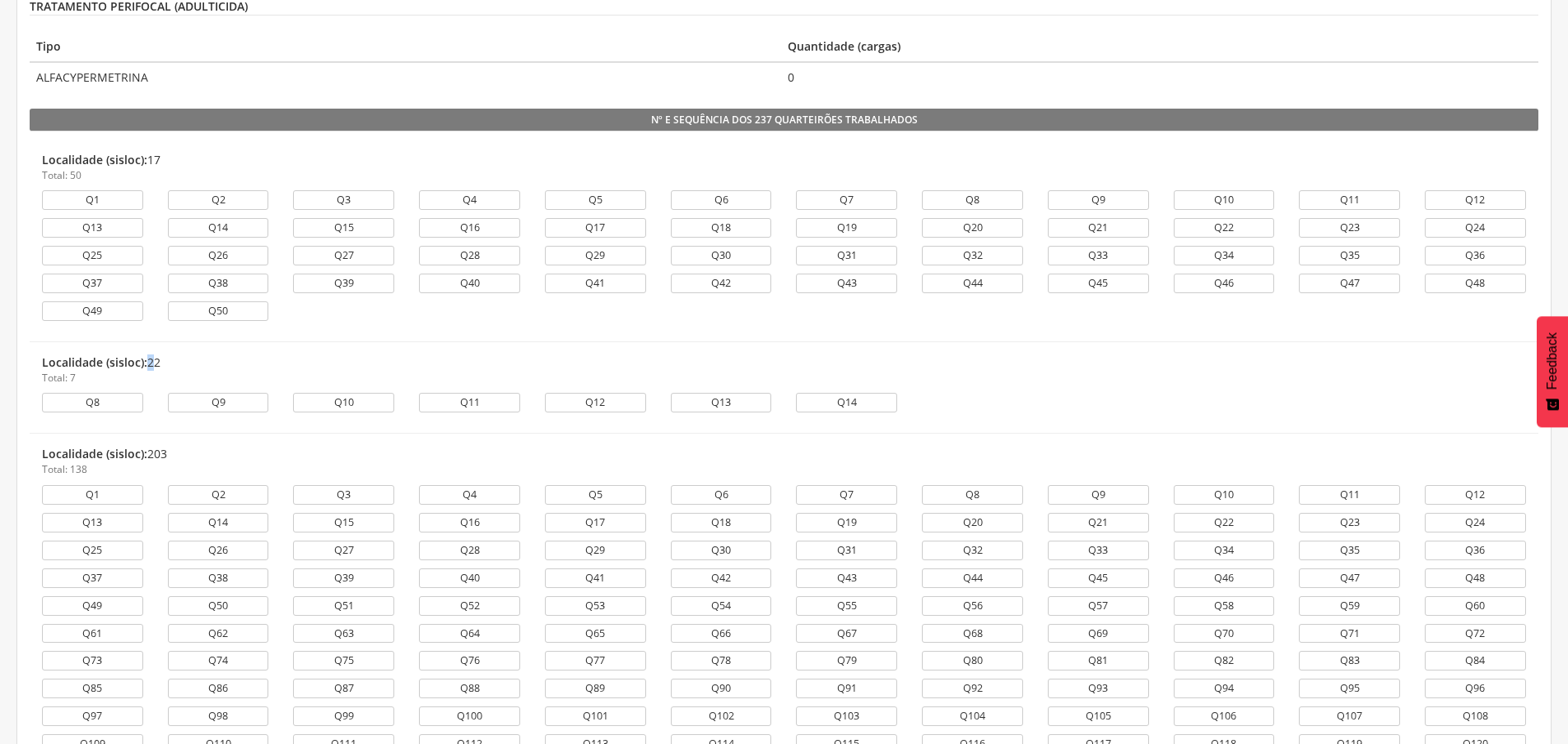 click on "**********" at bounding box center (840, 176) 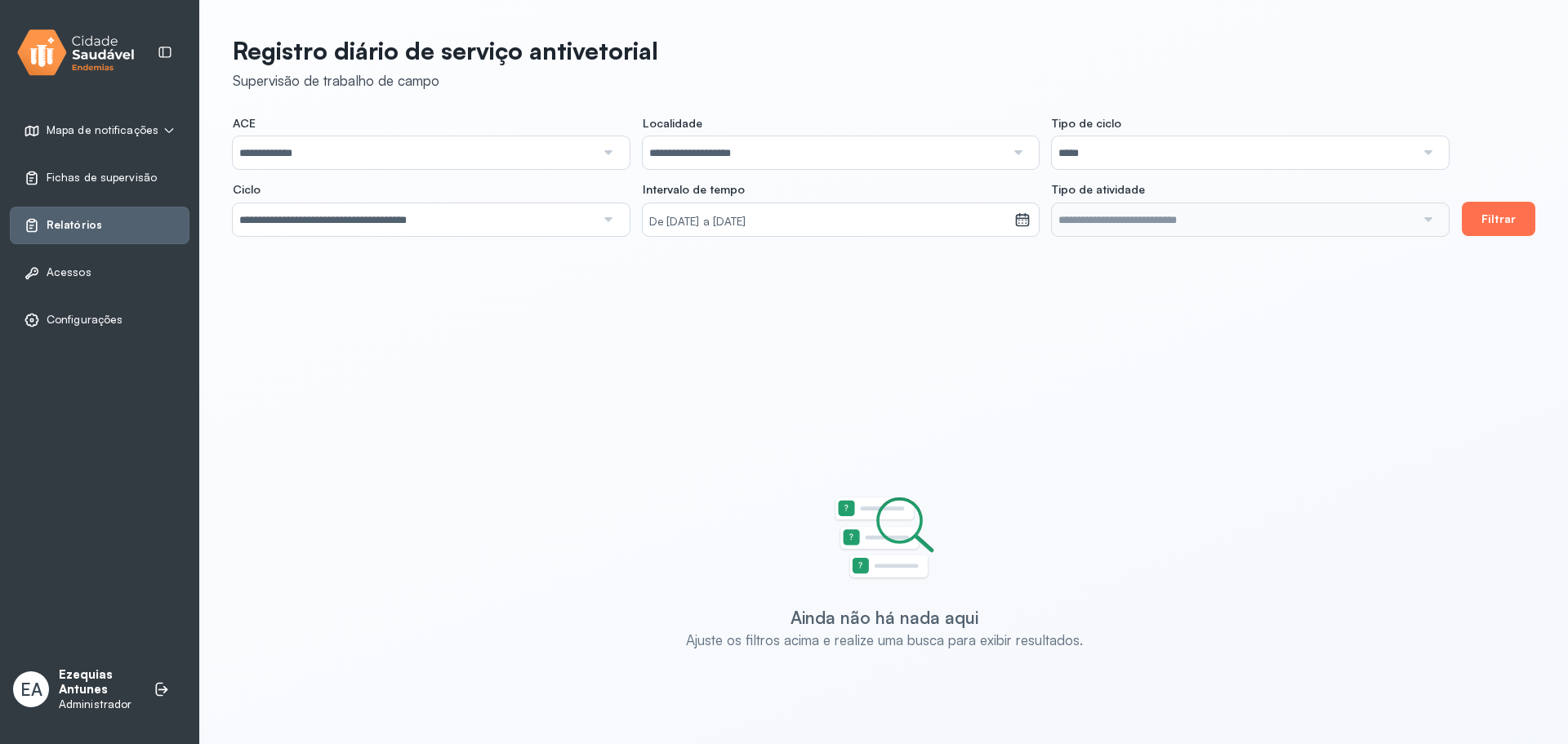 click on "Filtrar" at bounding box center [1499, 219] 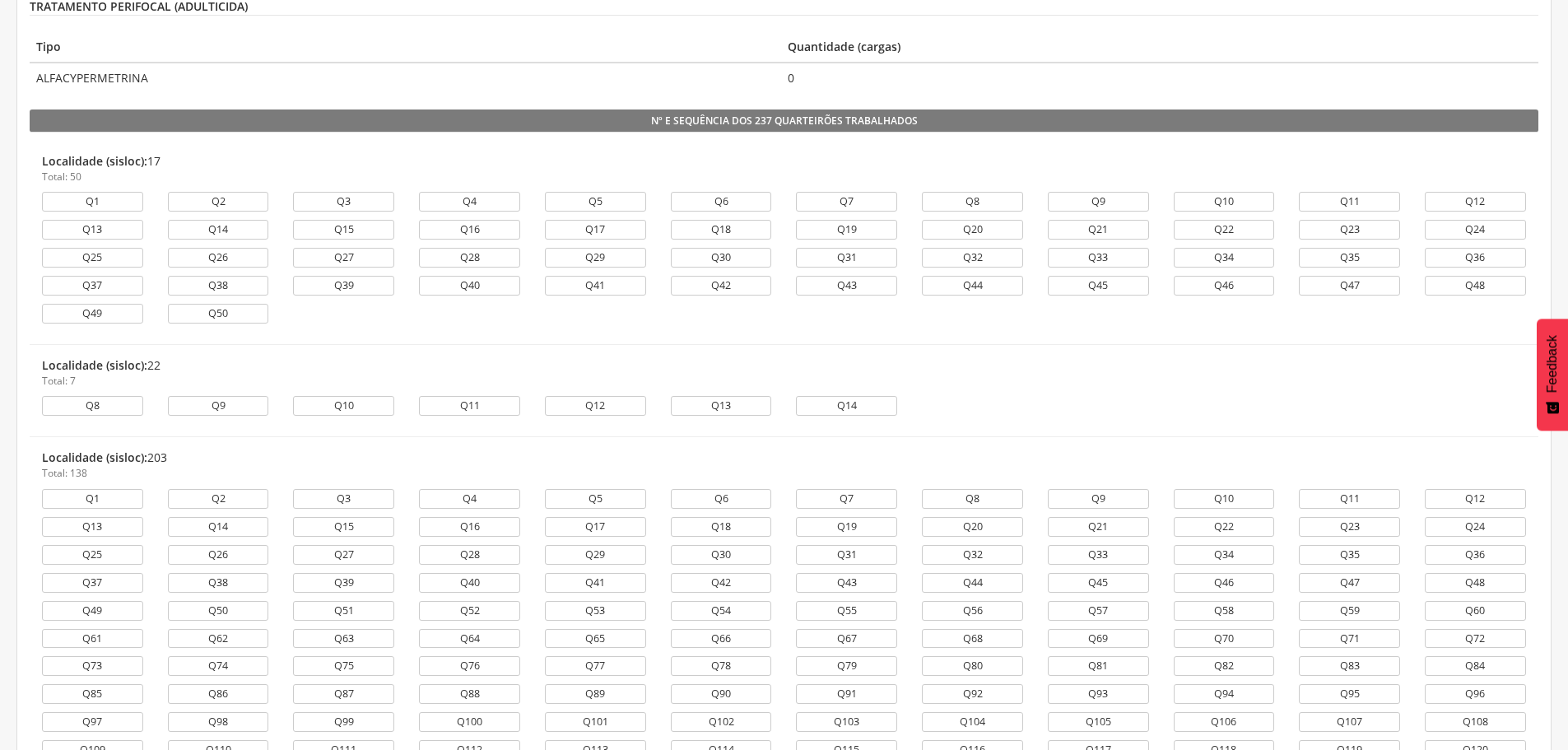 click 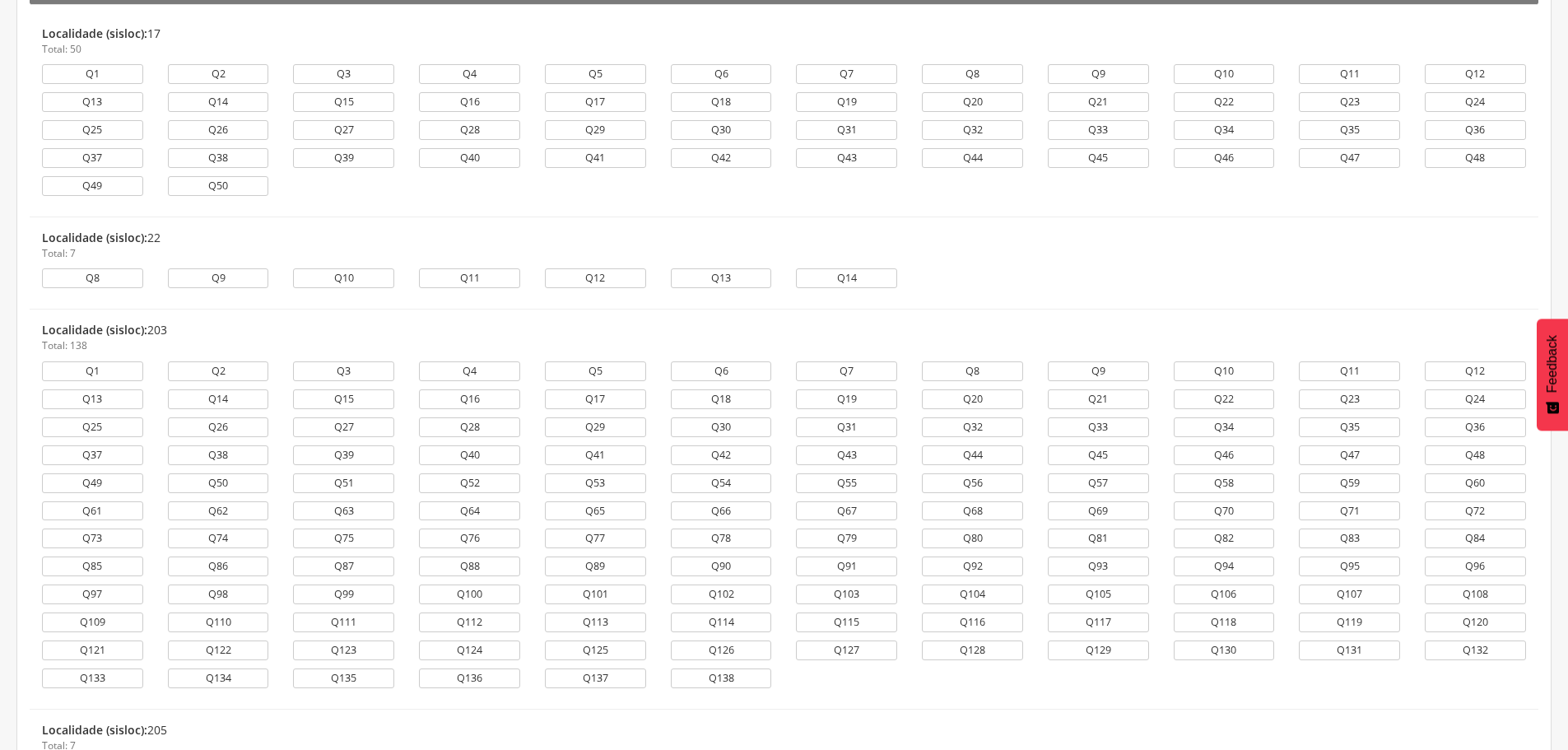 type 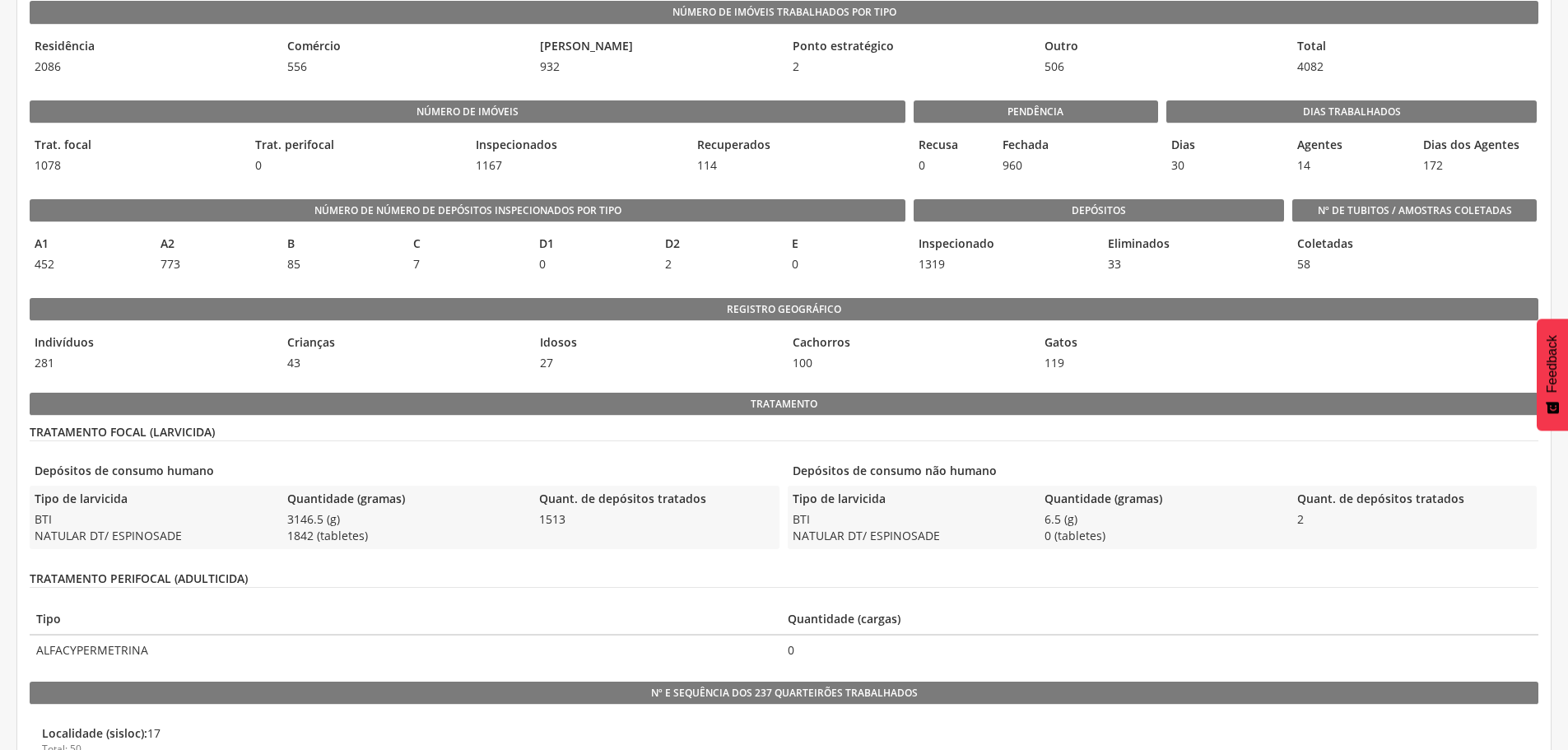 click 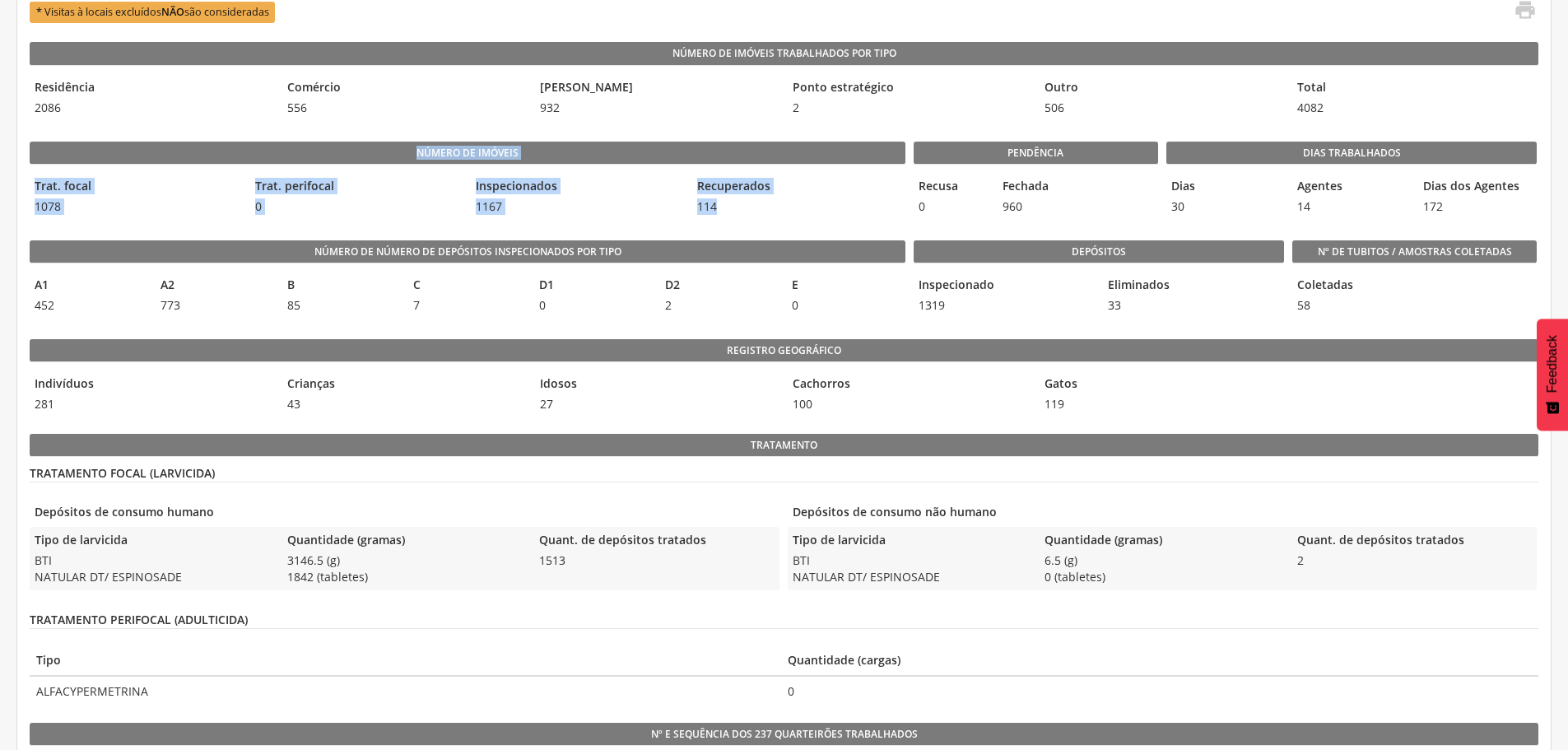click on "Resumo do trabalho de campo" at bounding box center [885, 282] 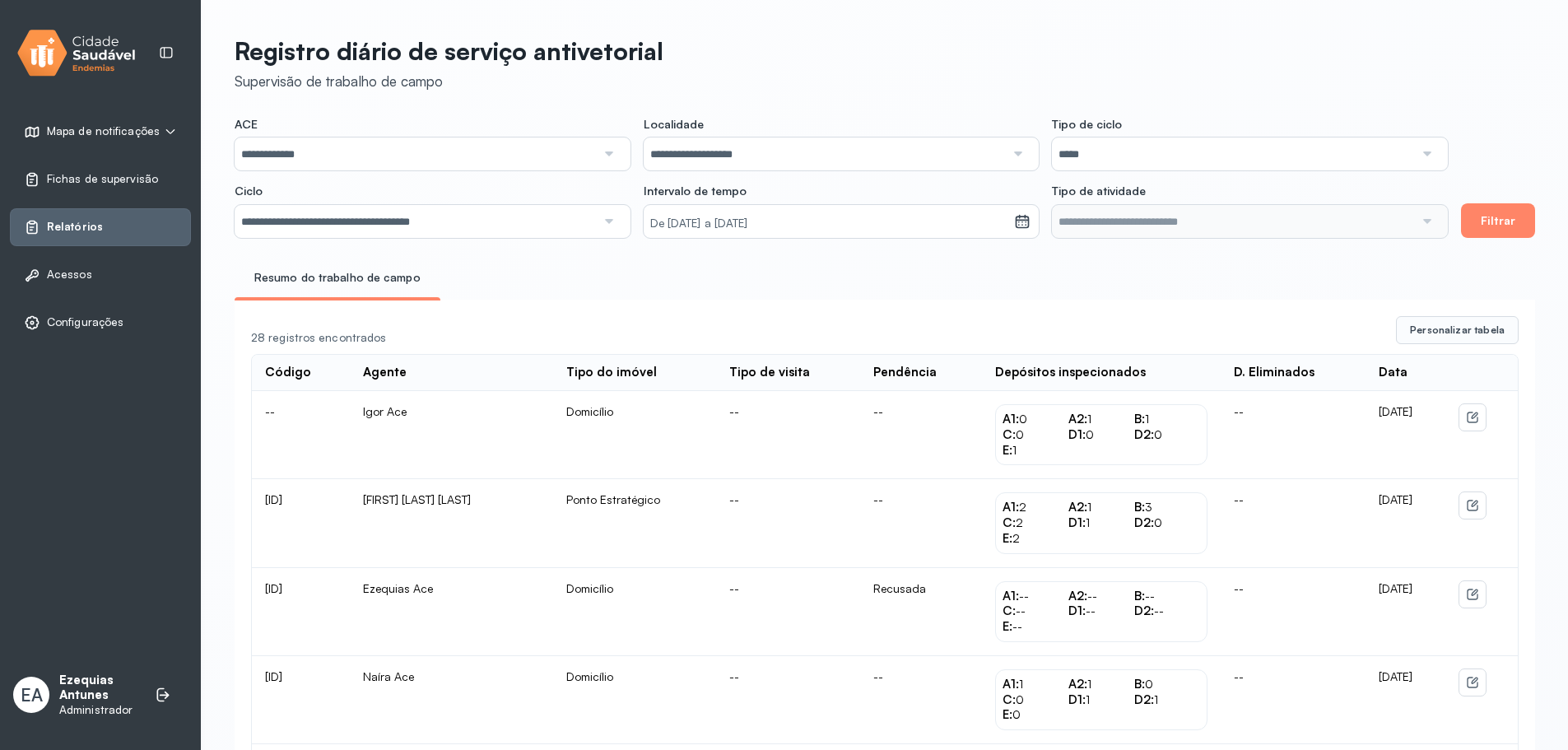 click on "Mapa de notificações" at bounding box center [103, 131] 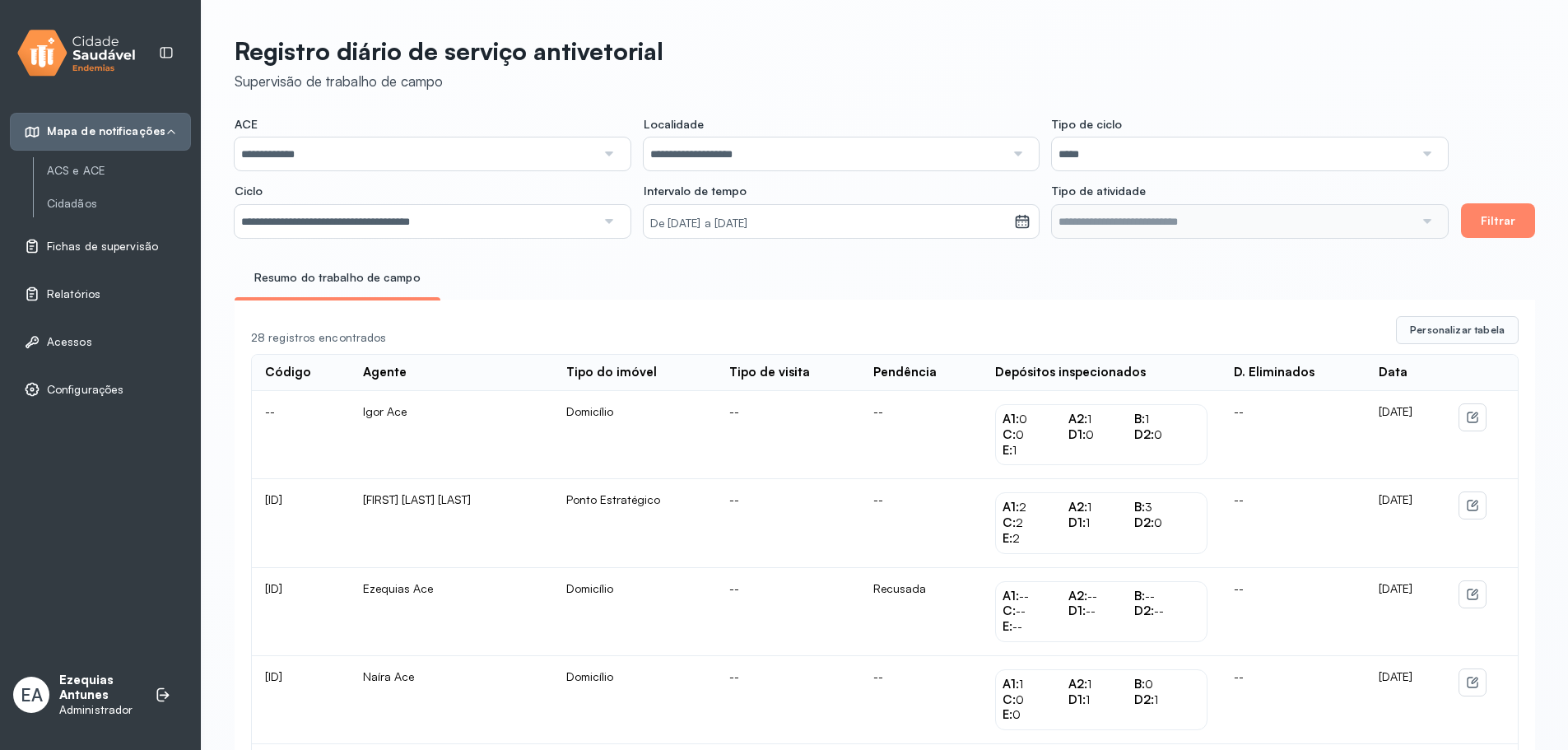 click on "Fichas de supervisão" at bounding box center [102, 246] 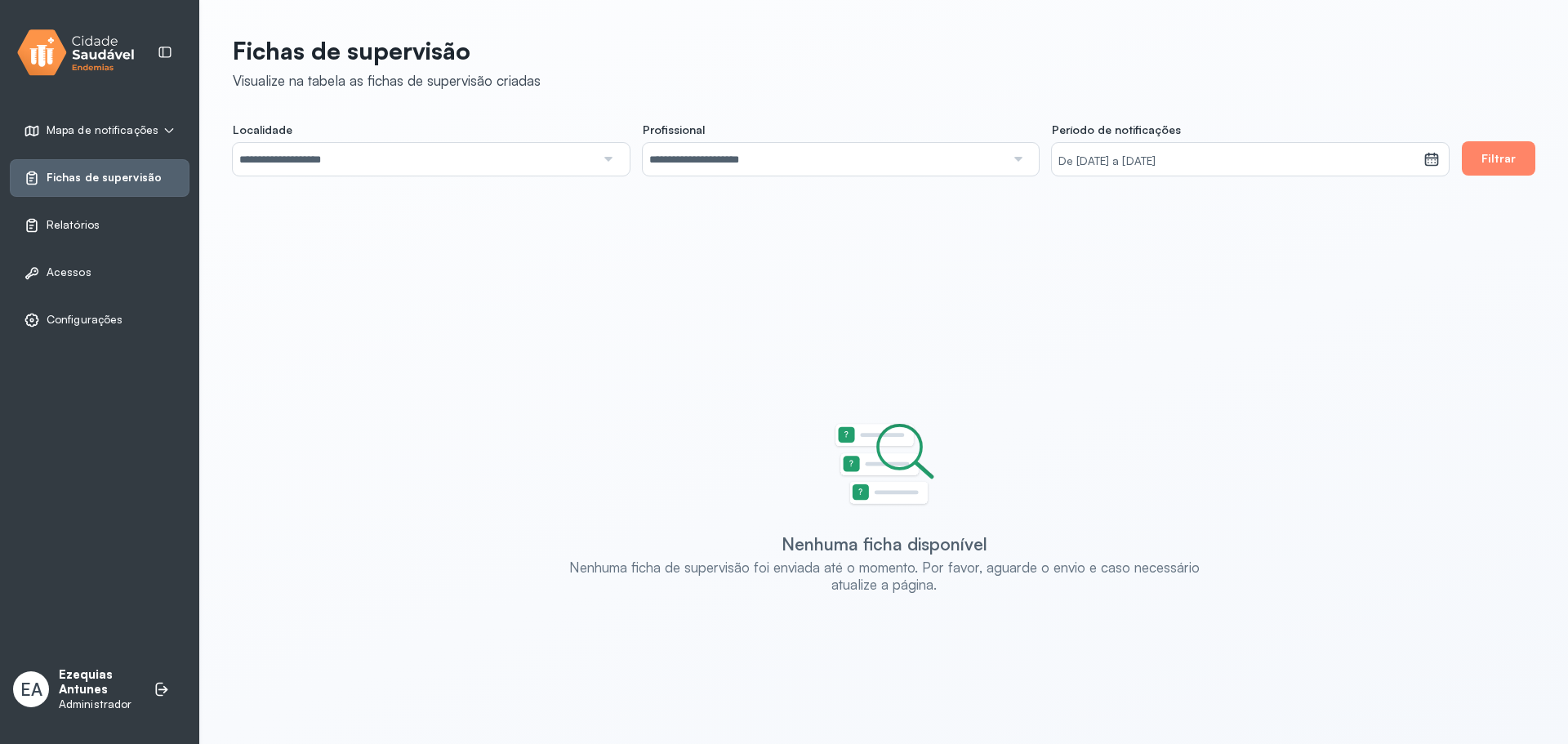 click on "Relatórios" at bounding box center [73, 225] 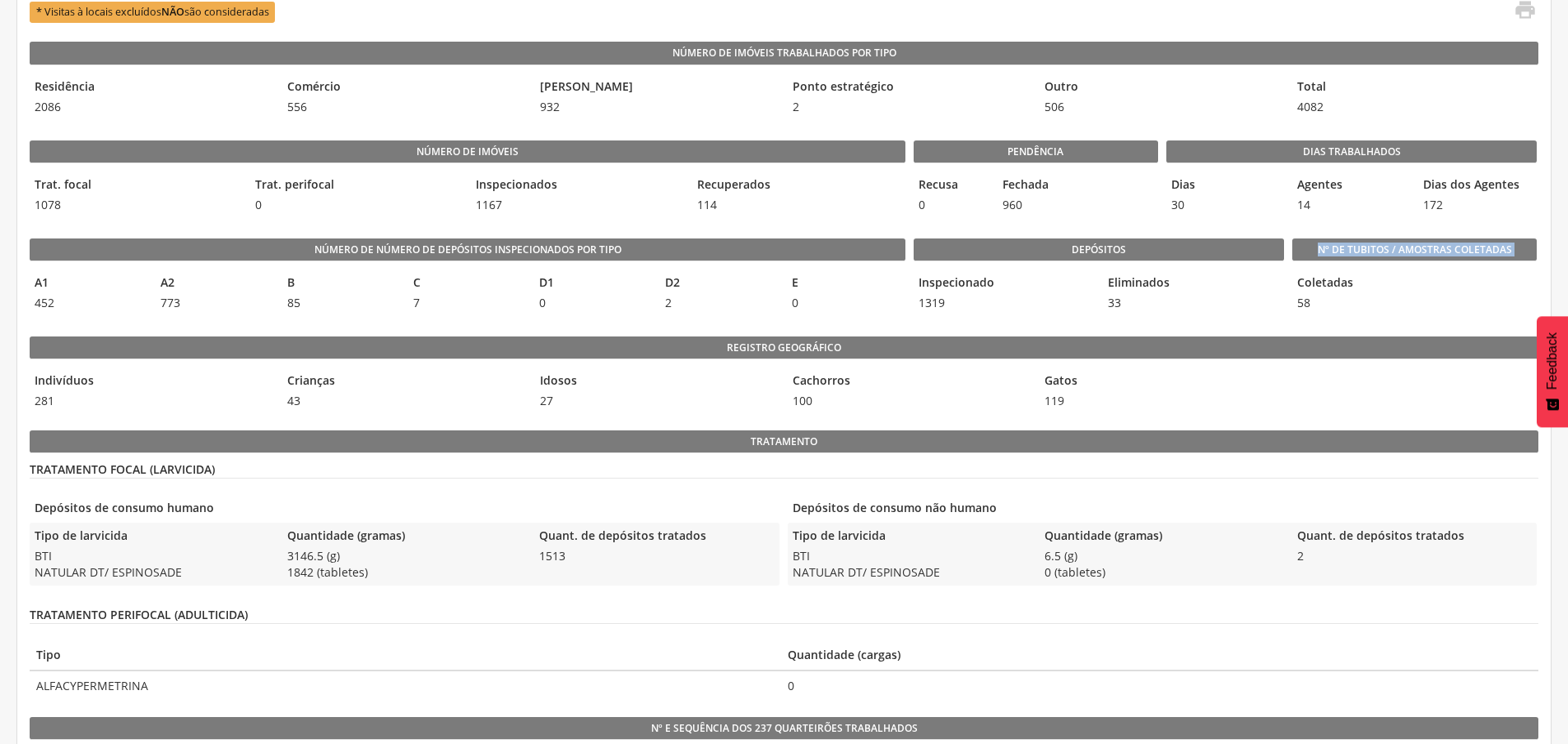 type on "**********" 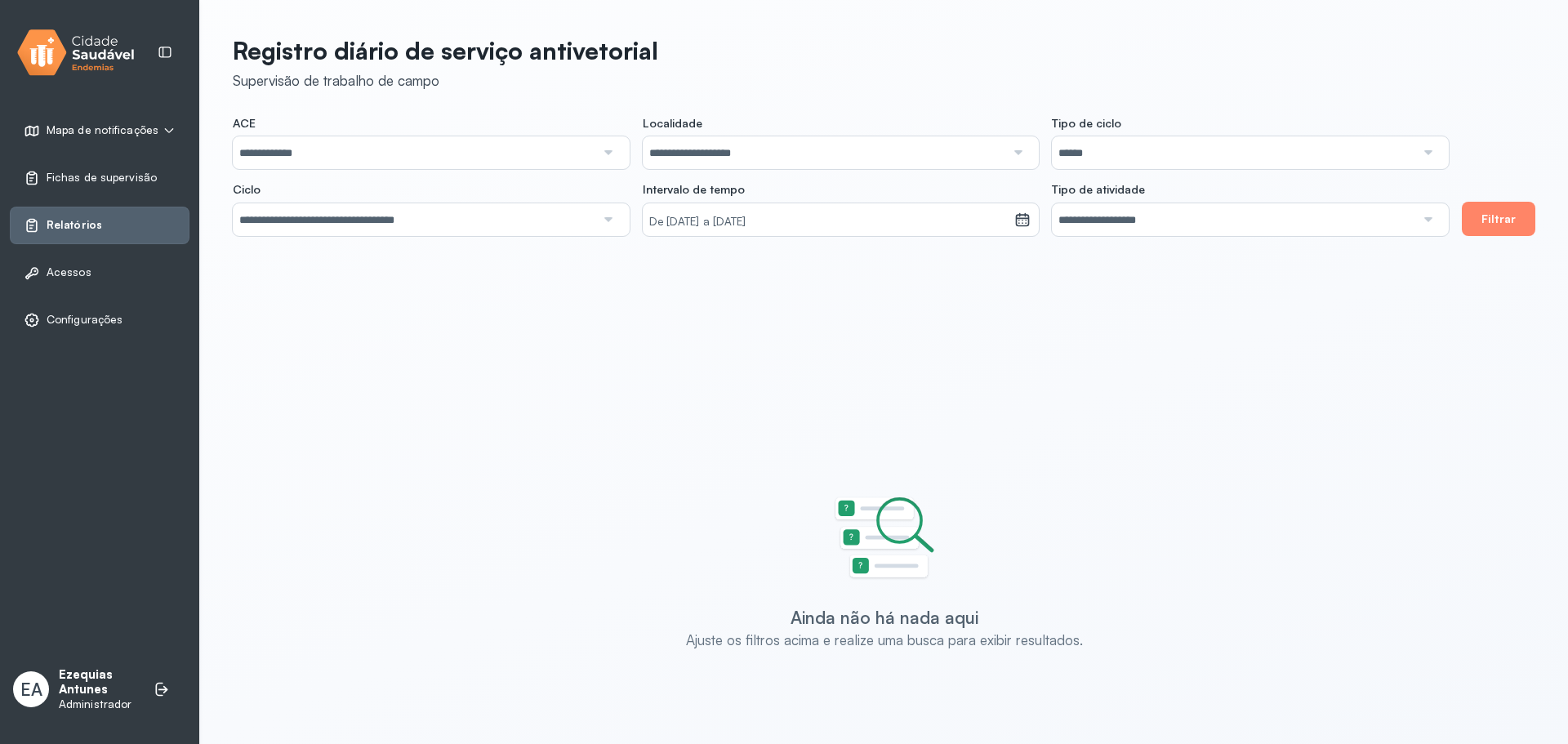 click 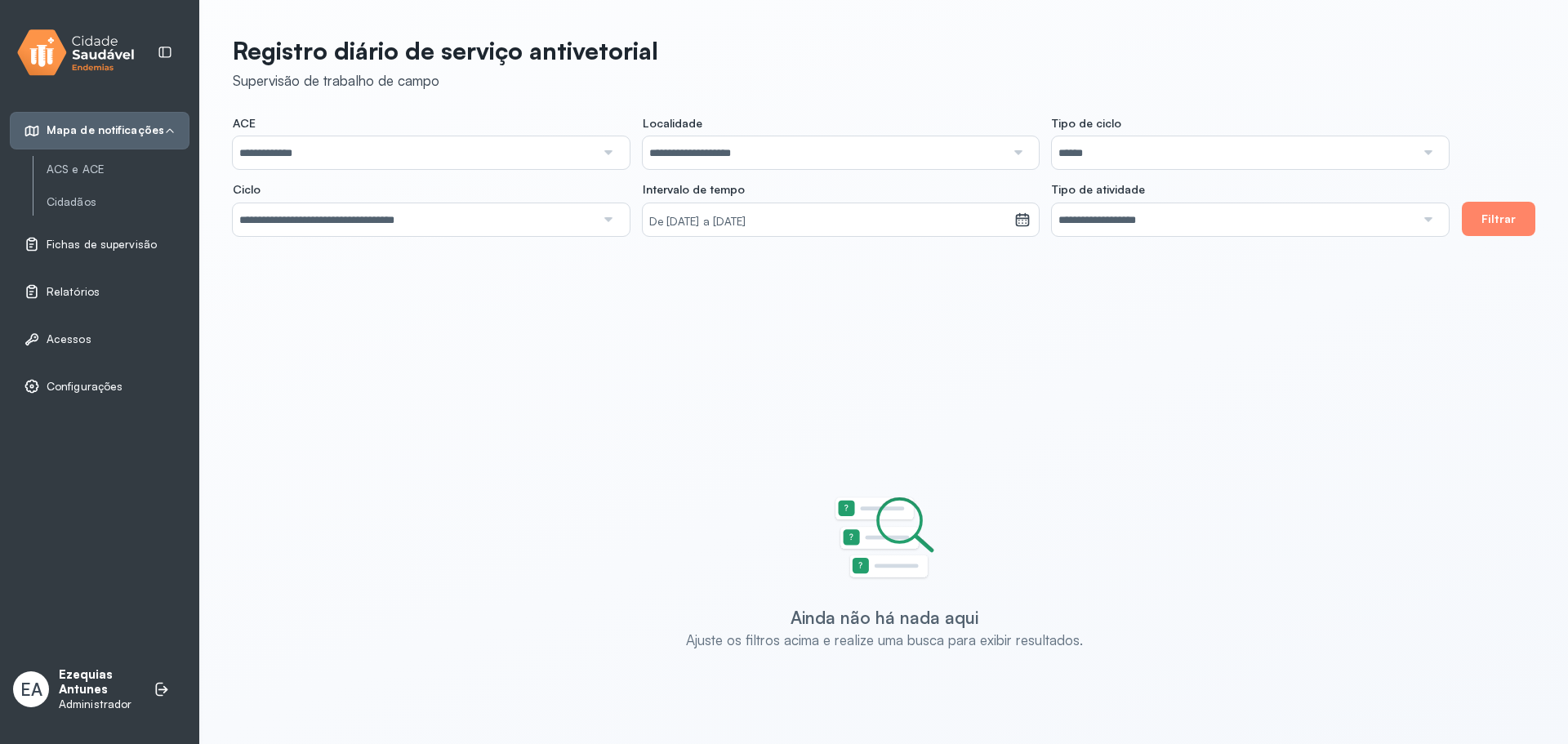 click on "Relatórios" at bounding box center (100, 292) 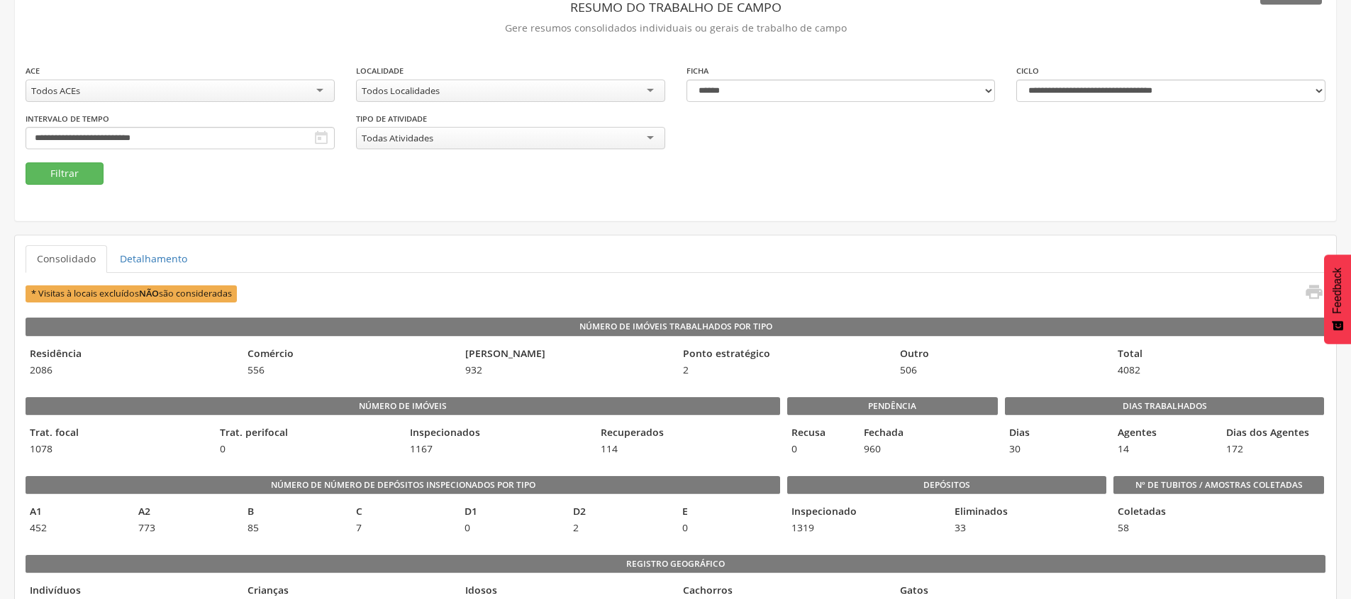 click on "Mapa de notificações" at bounding box center [122, 160] 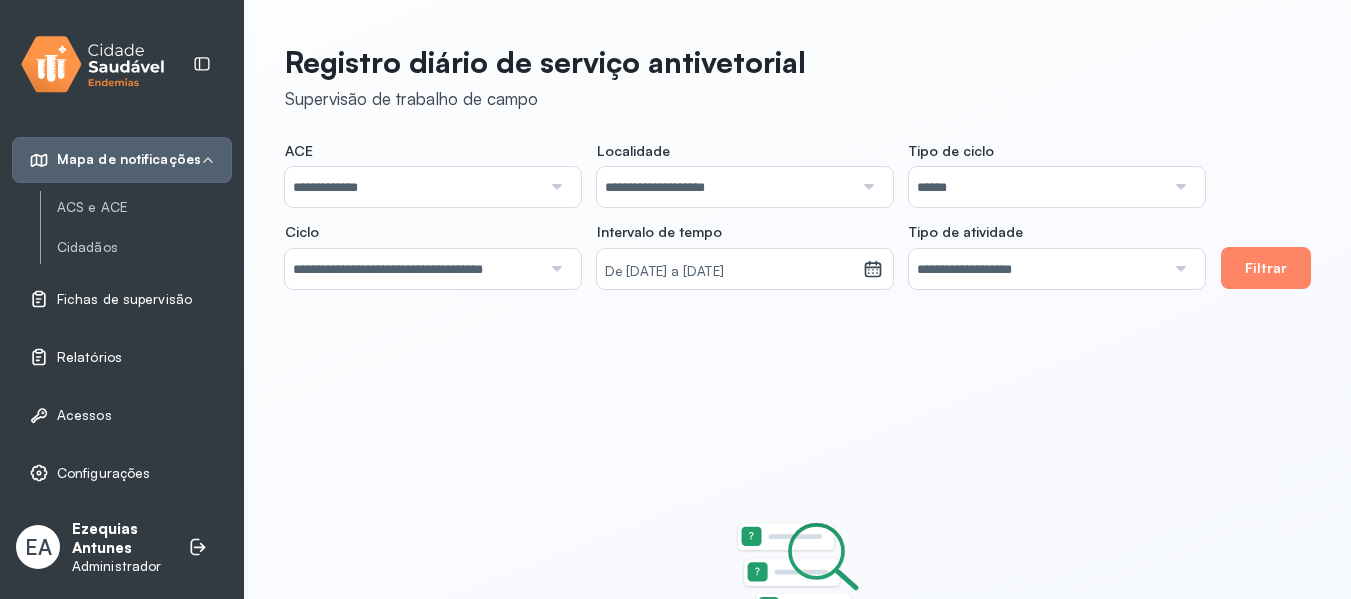 click on "Relatórios" at bounding box center (89, 357) 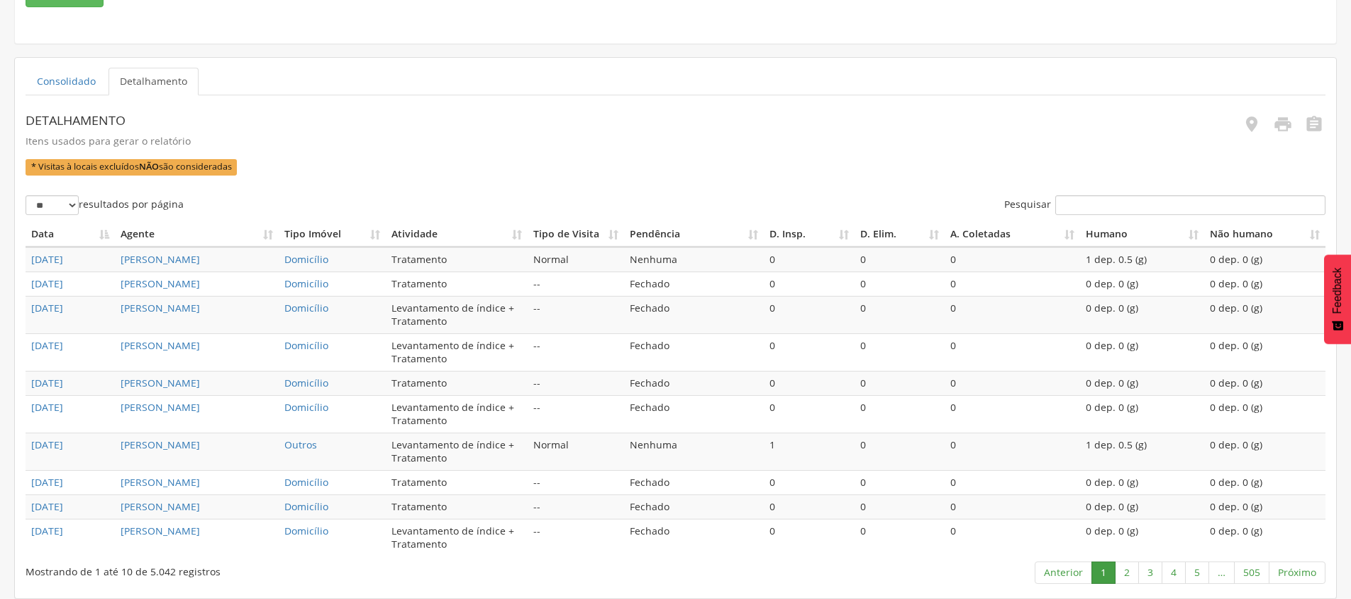 click on "Relatórios" at bounding box center (91, 275) 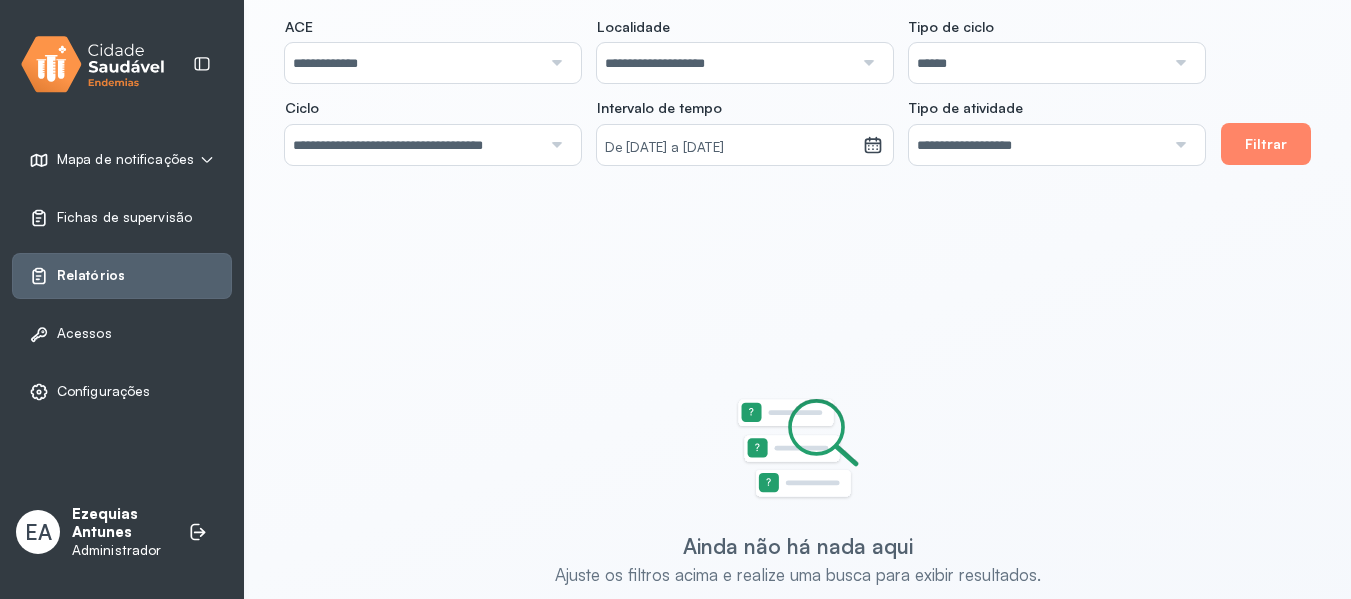 scroll, scrollTop: 90, scrollLeft: 0, axis: vertical 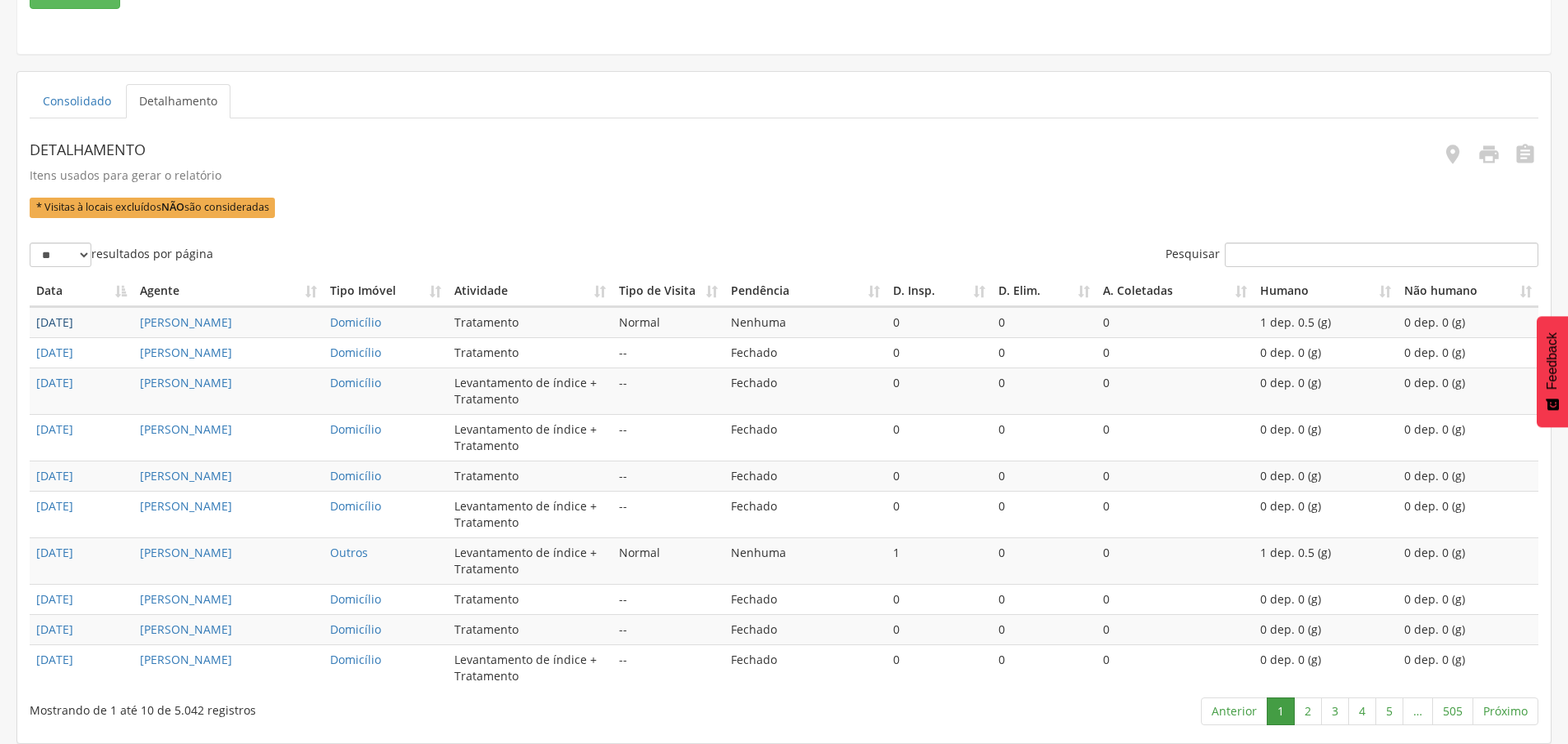 click on "Mapa de notificações" at bounding box center (100, 131) 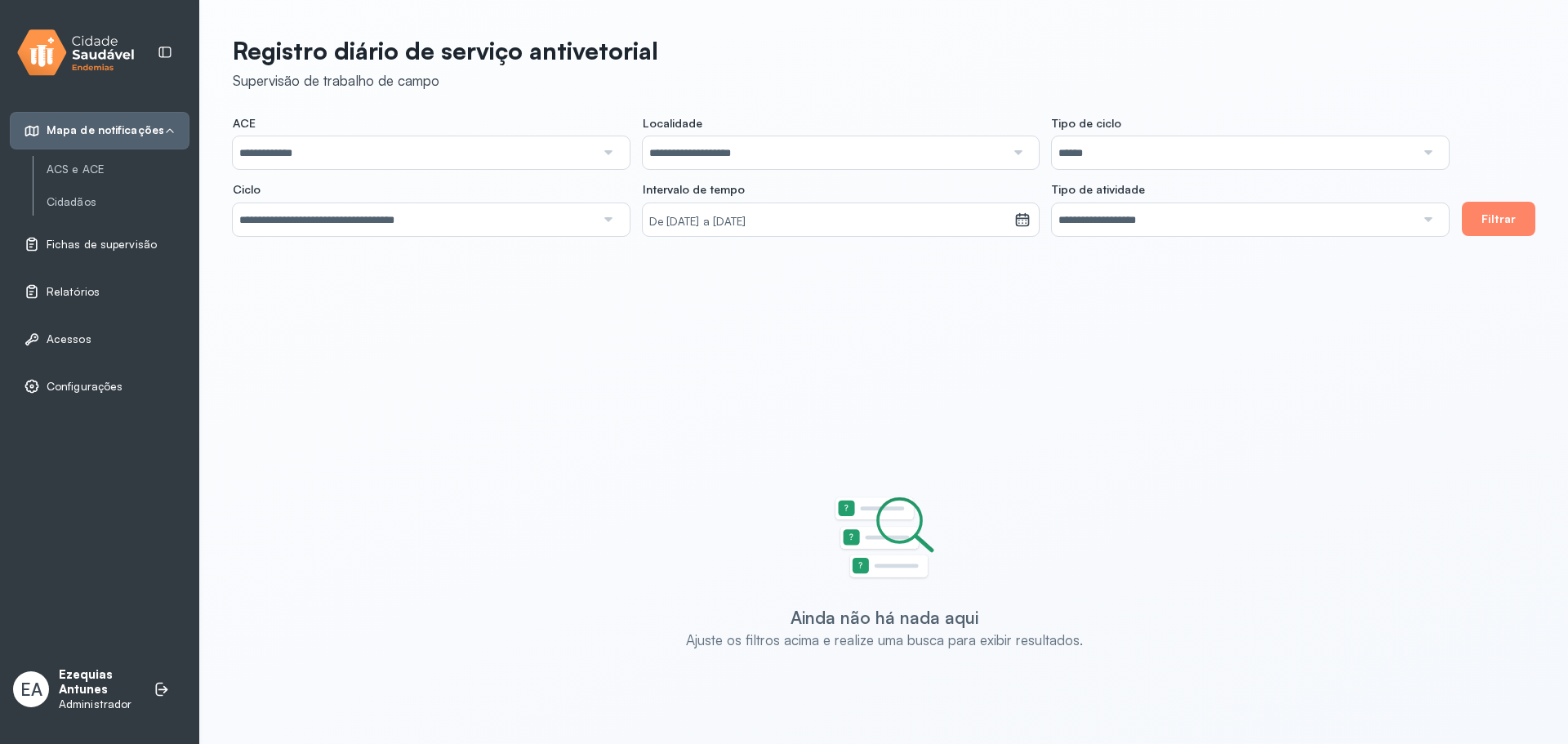 click on "**********" 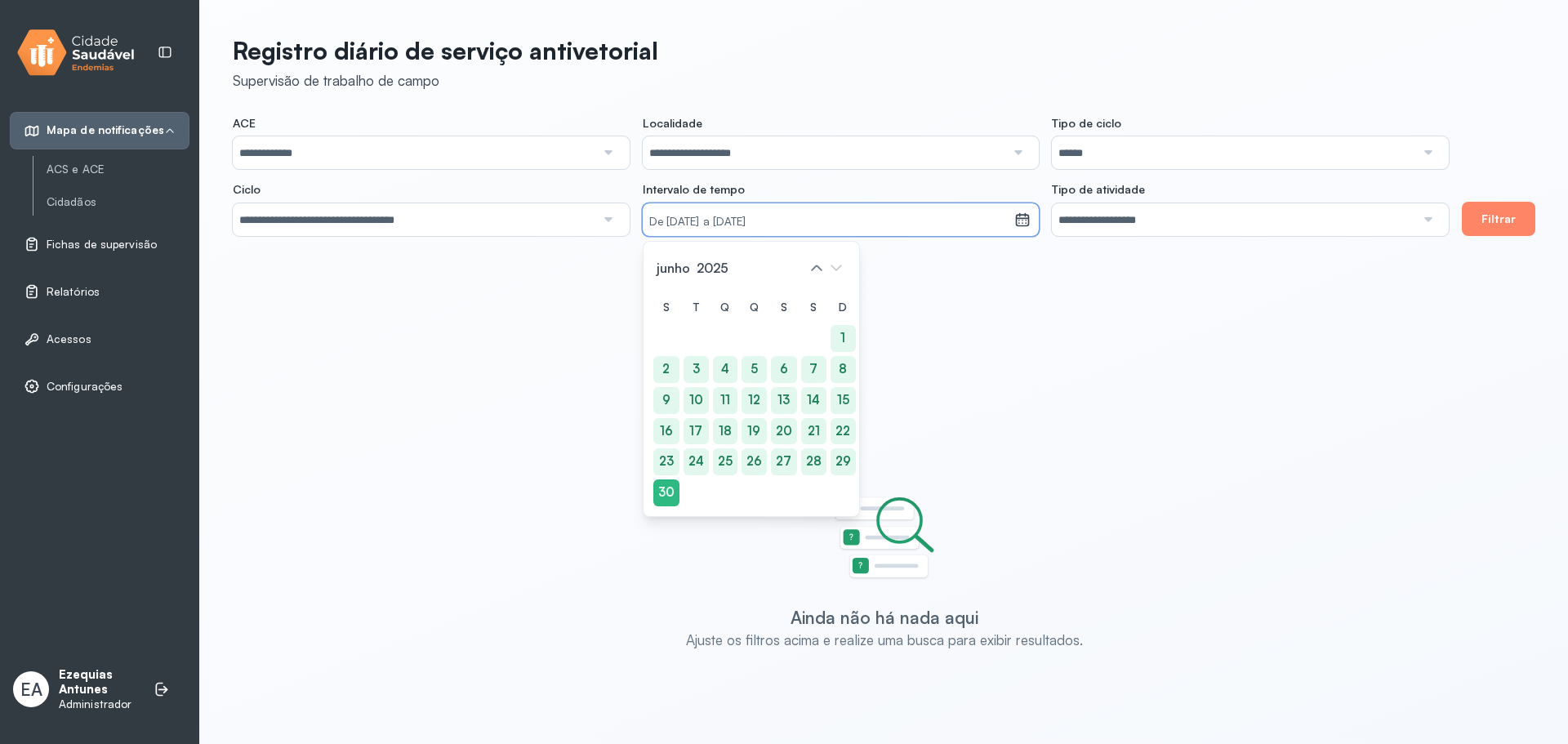 click on "**********" 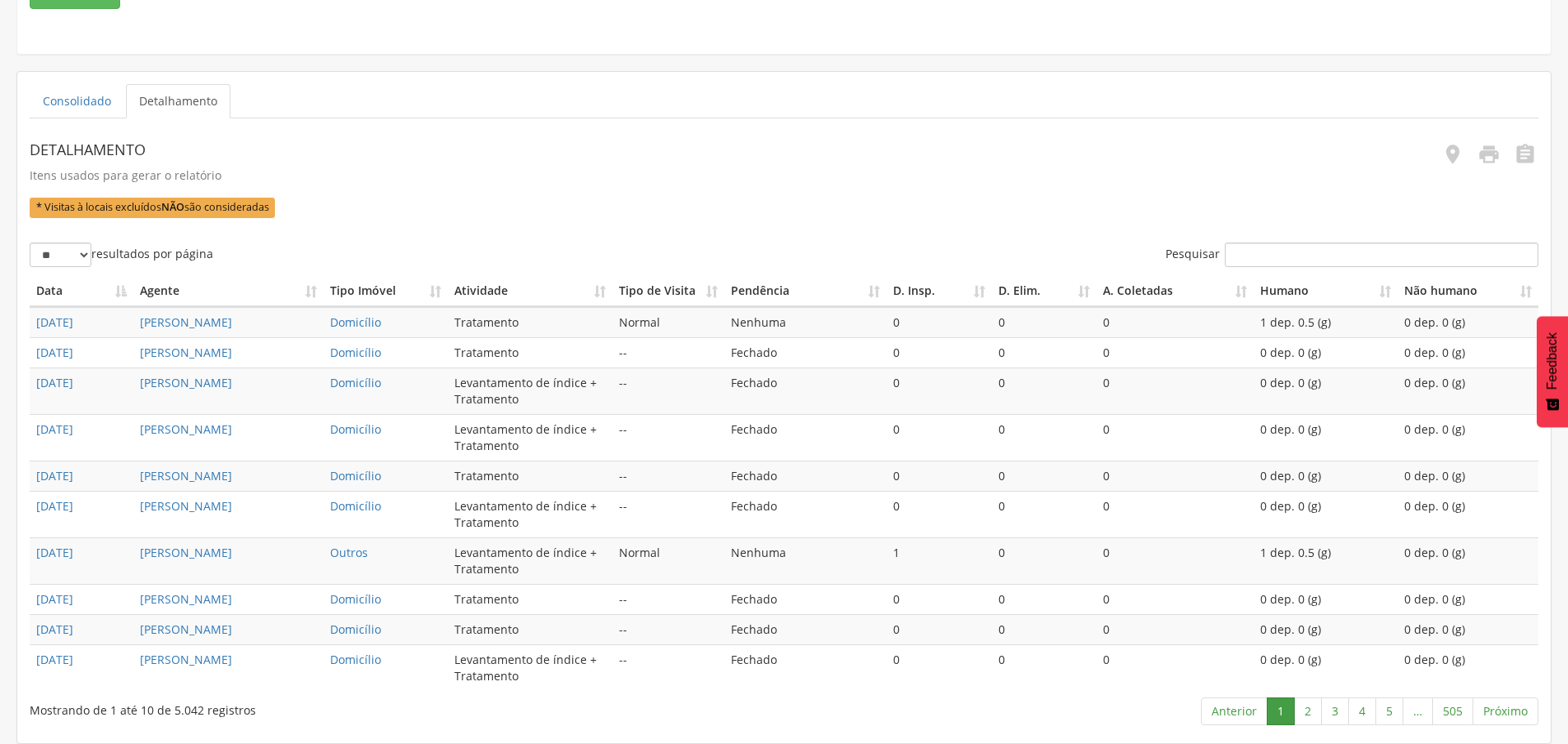 click on "De [DATE] a [DATE]" at bounding box center (828, 222) 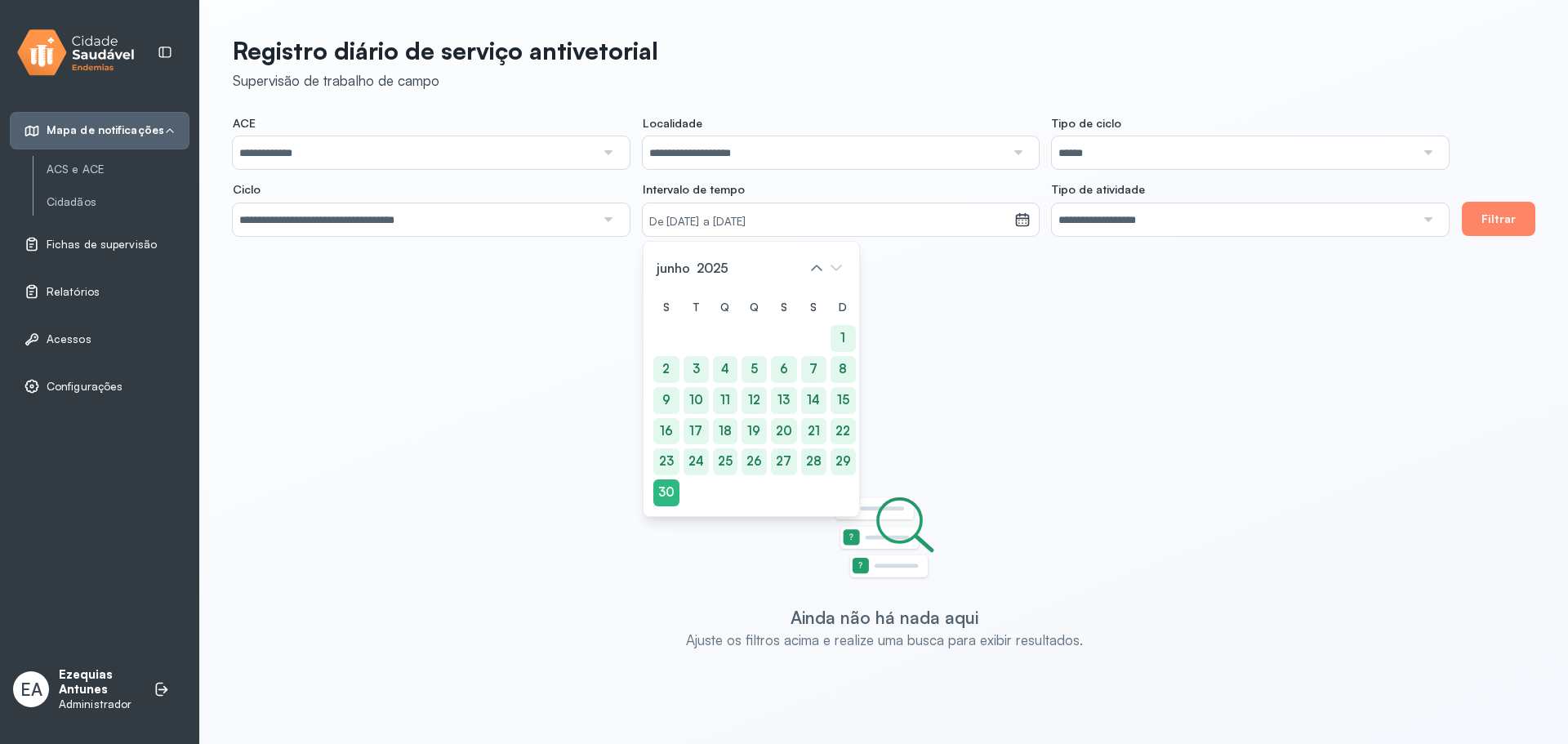 click on "**********" 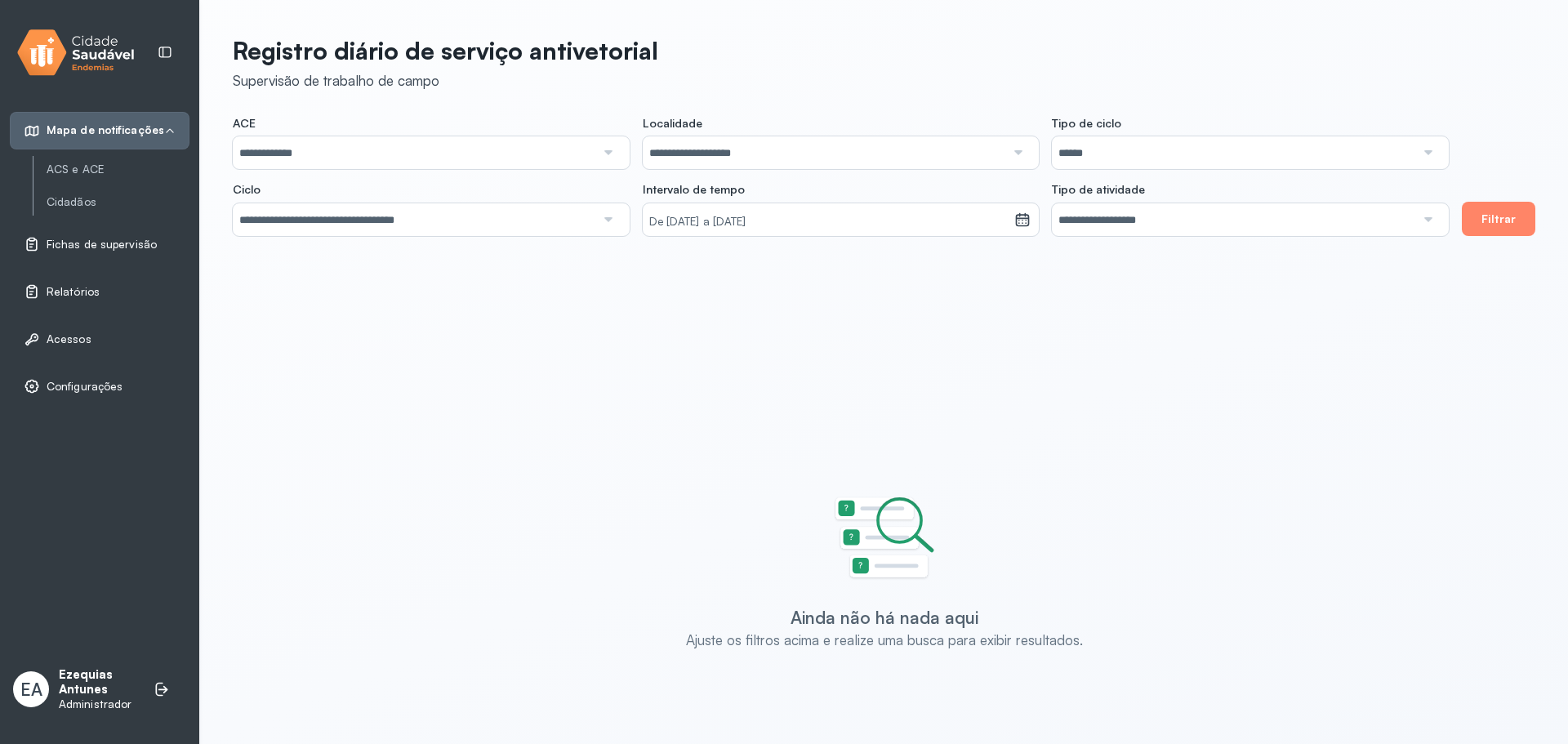 click on "**********" 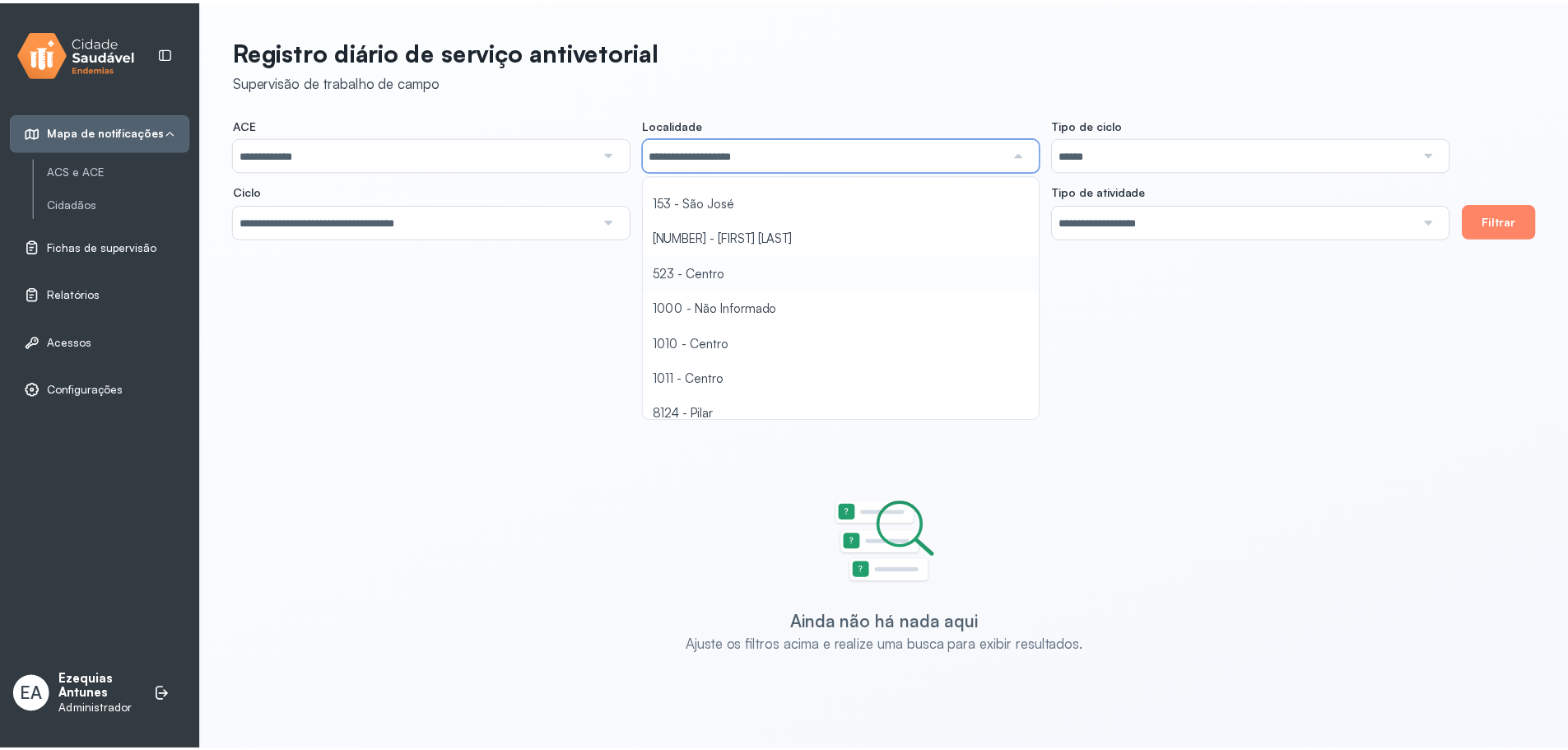 scroll, scrollTop: 1692, scrollLeft: 0, axis: vertical 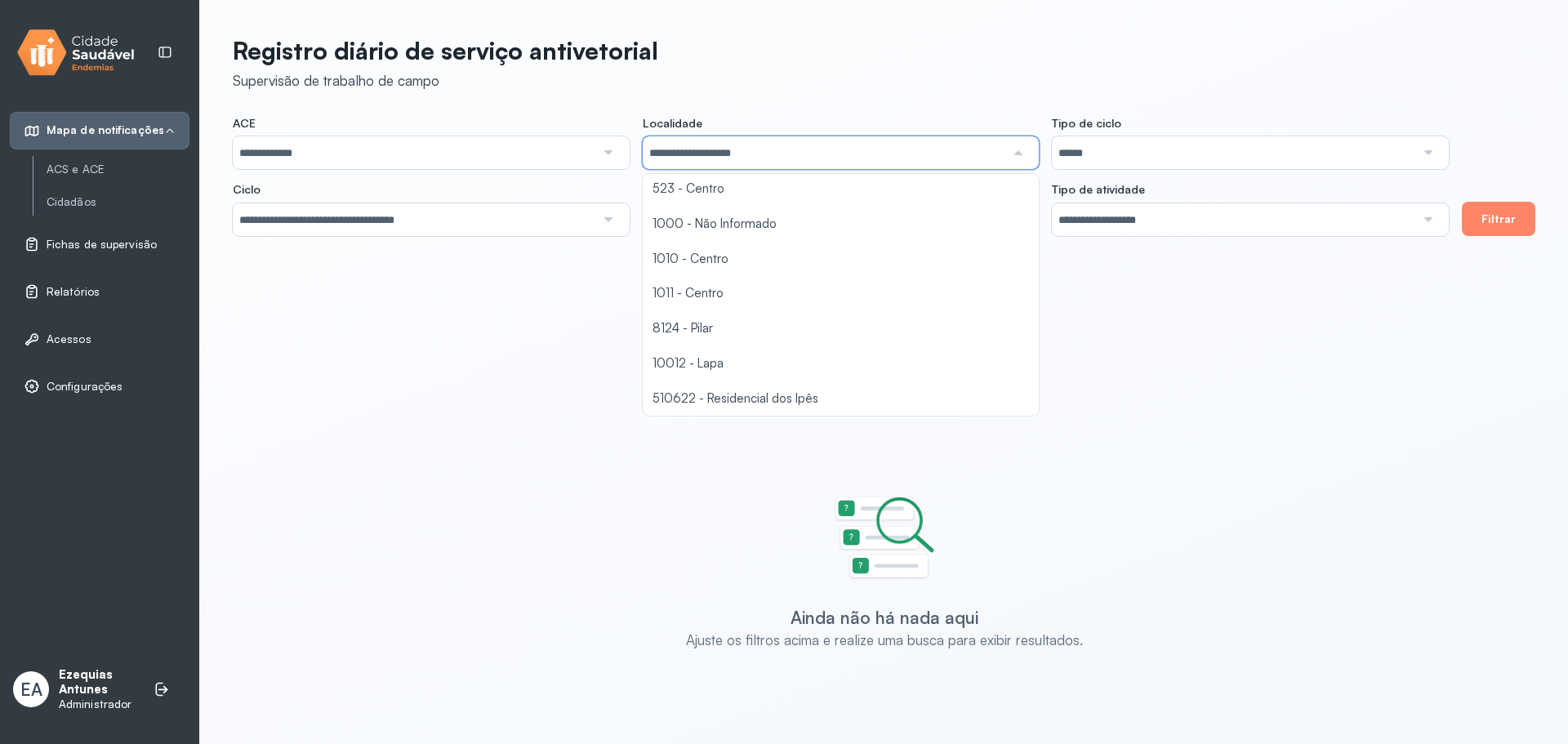 click on "**********" 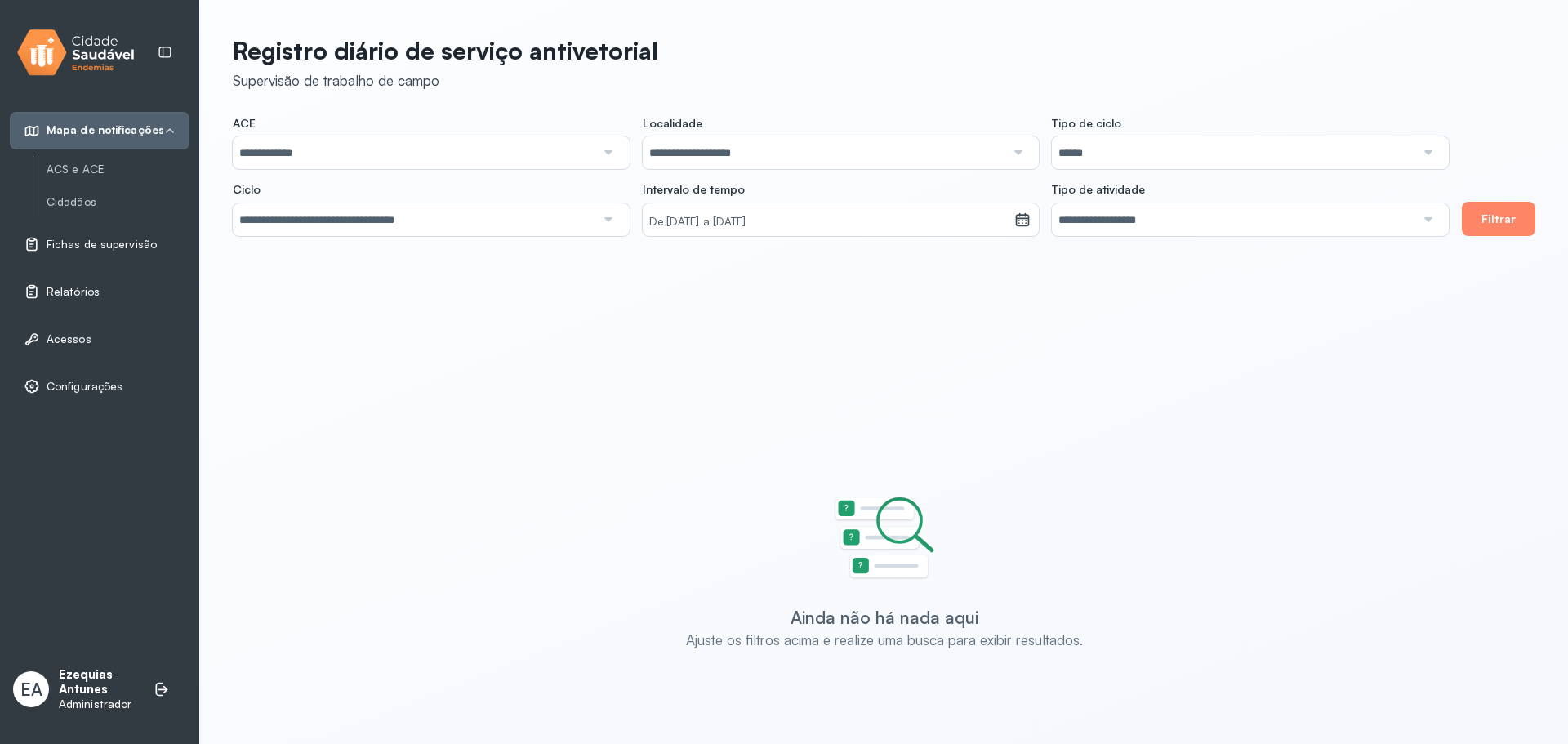 click on "**********" at bounding box center [414, 220] 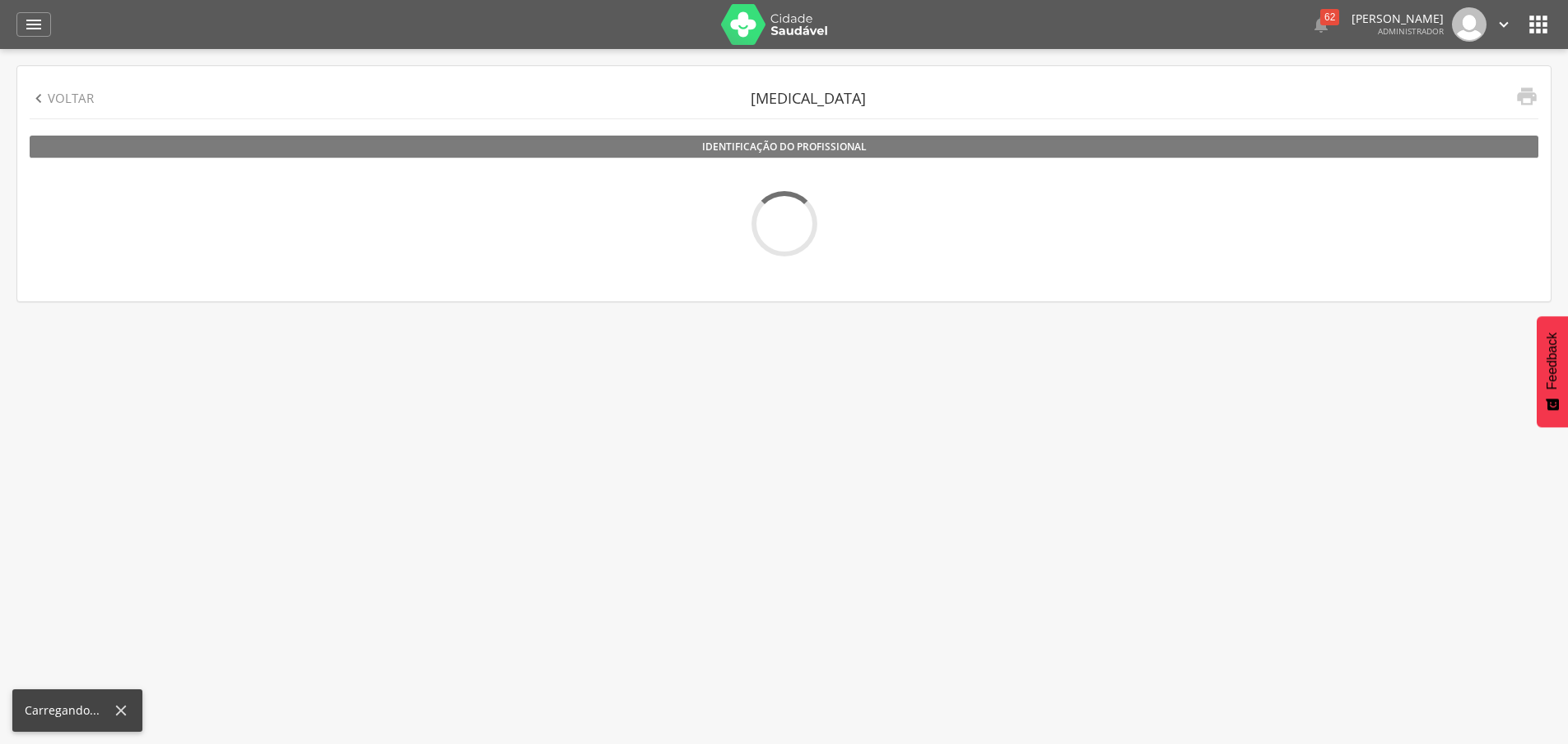 drag, startPoint x: 356, startPoint y: 217, endPoint x: 364, endPoint y: 218, distance: 8.062258 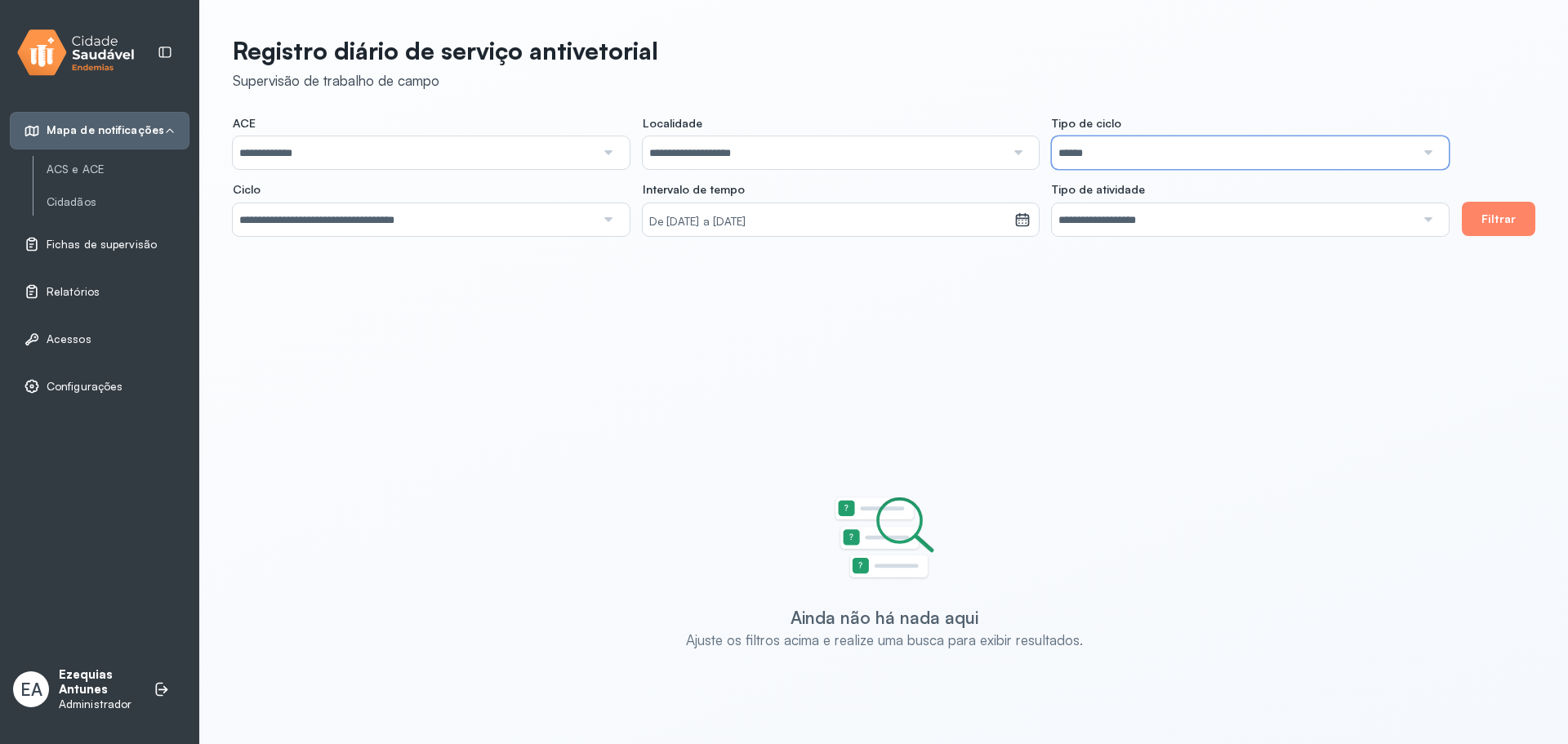 click on "******" at bounding box center (1233, 153) 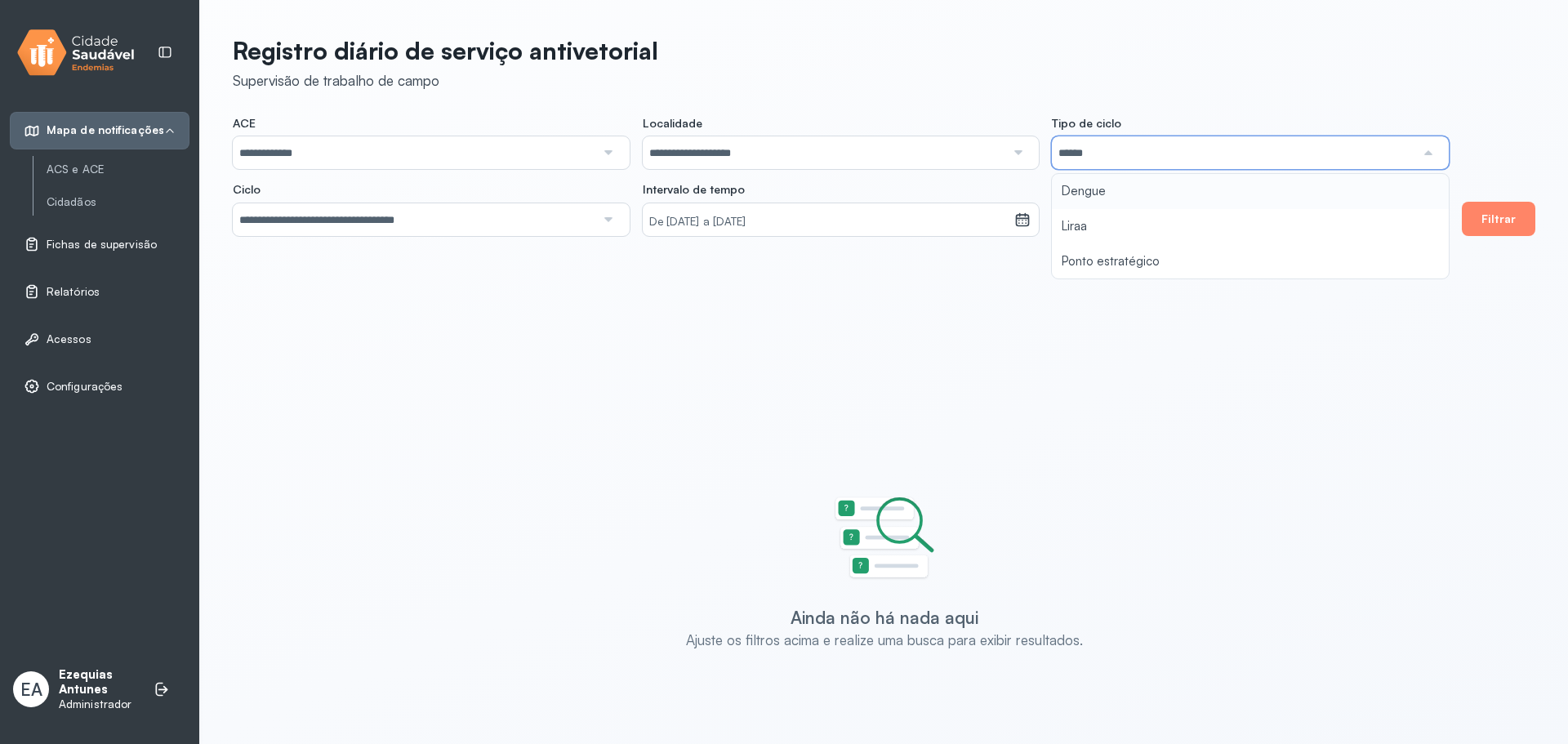 type on "*****" 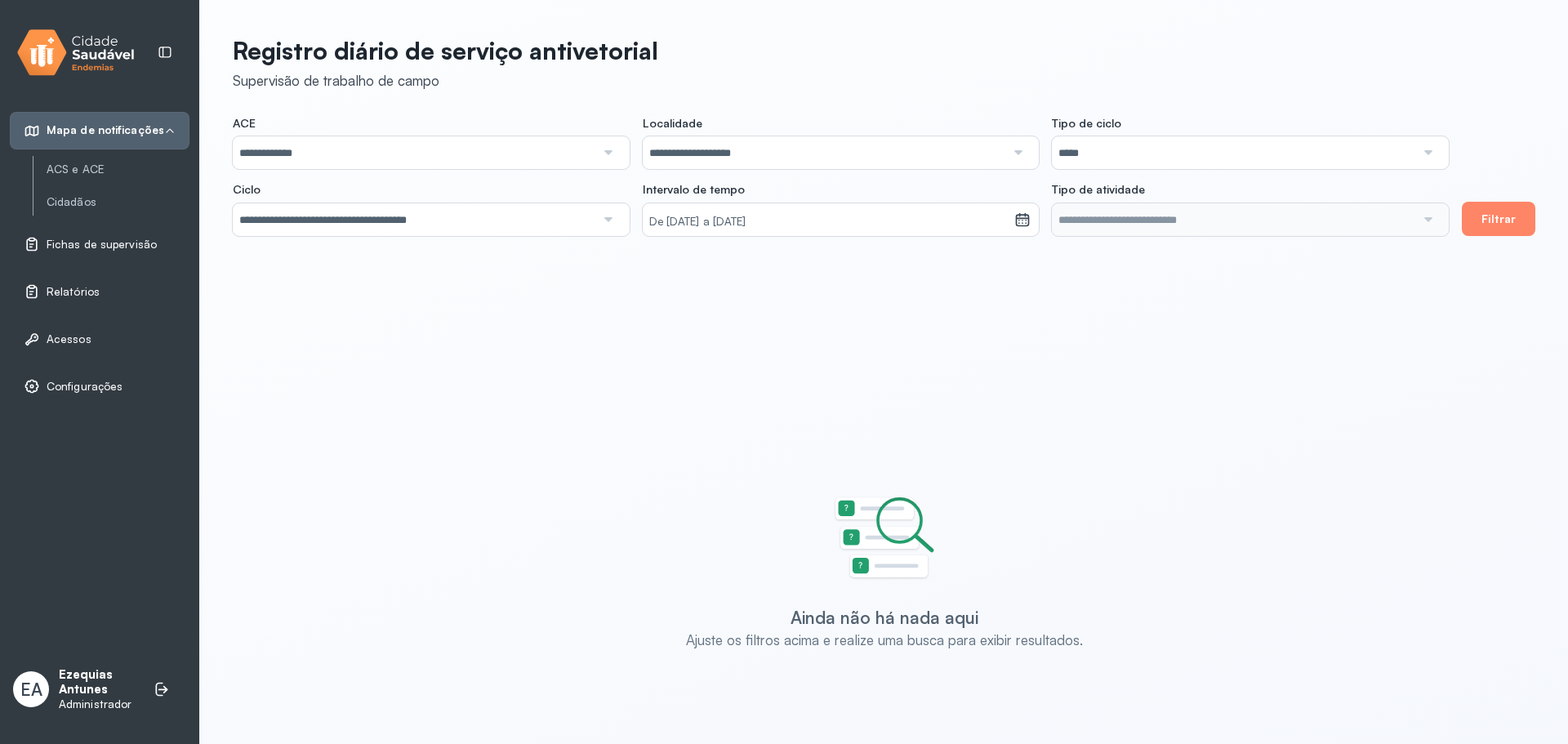 click on "**********" at bounding box center (840, 176) 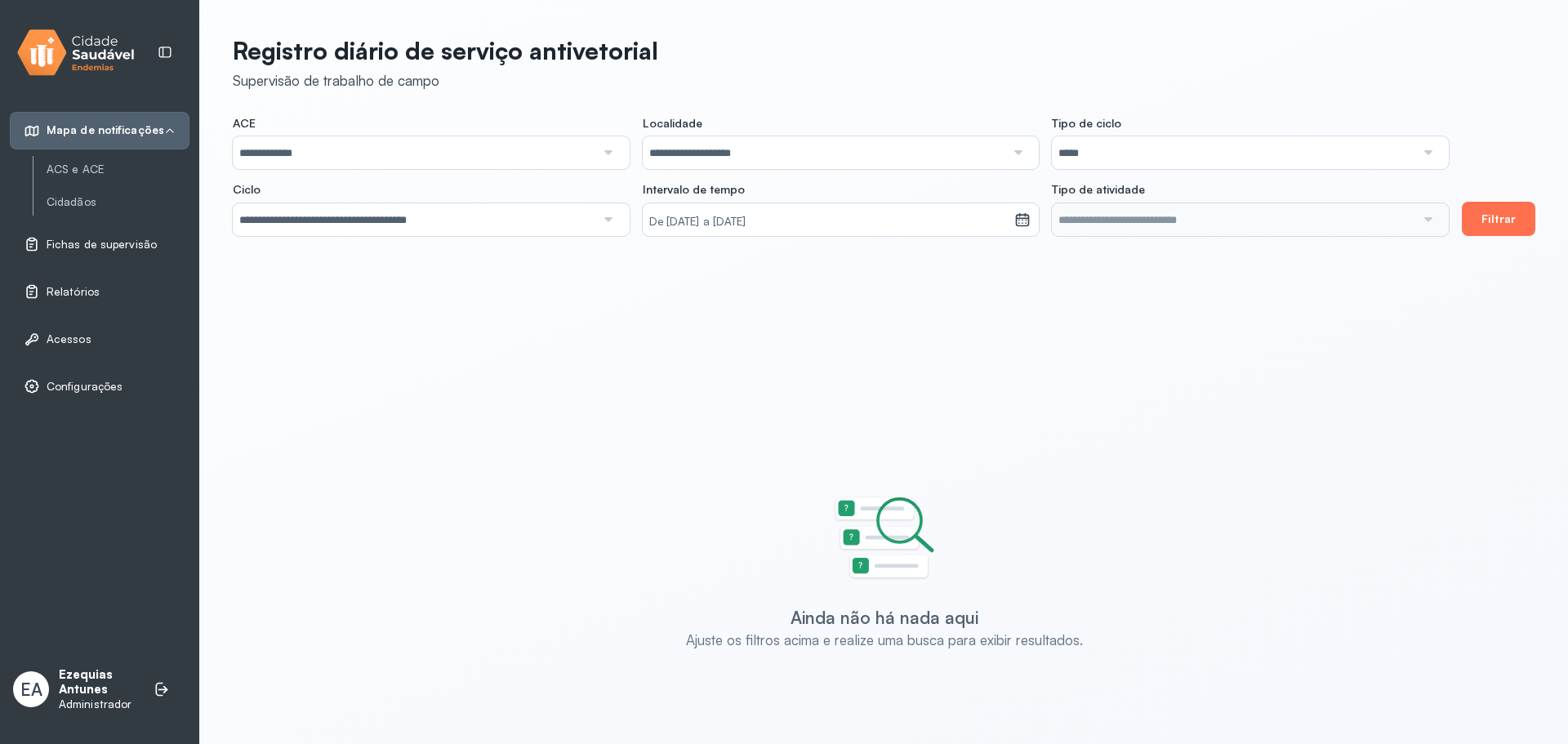 click on "Filtrar" at bounding box center (1499, 219) 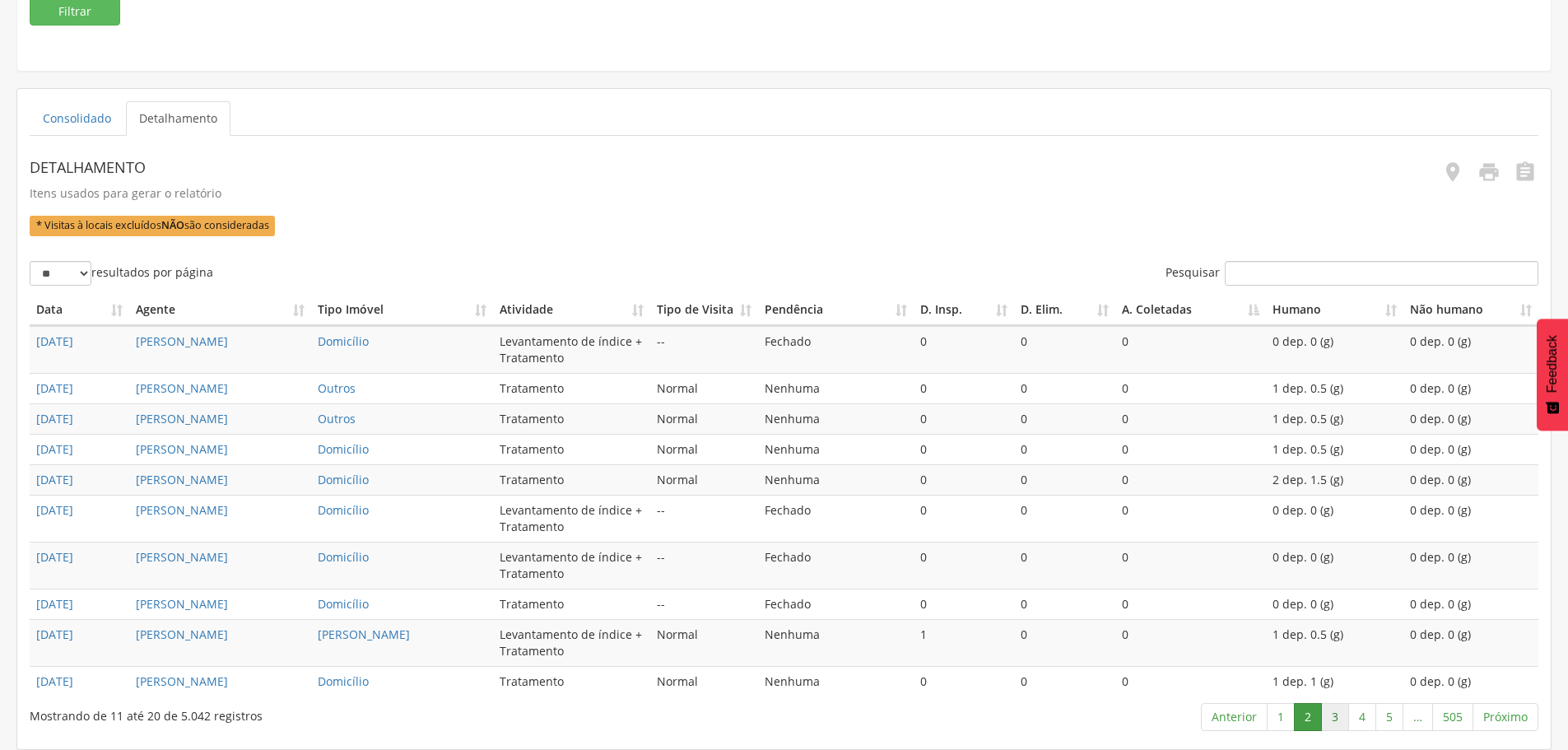 click on "[ID]" 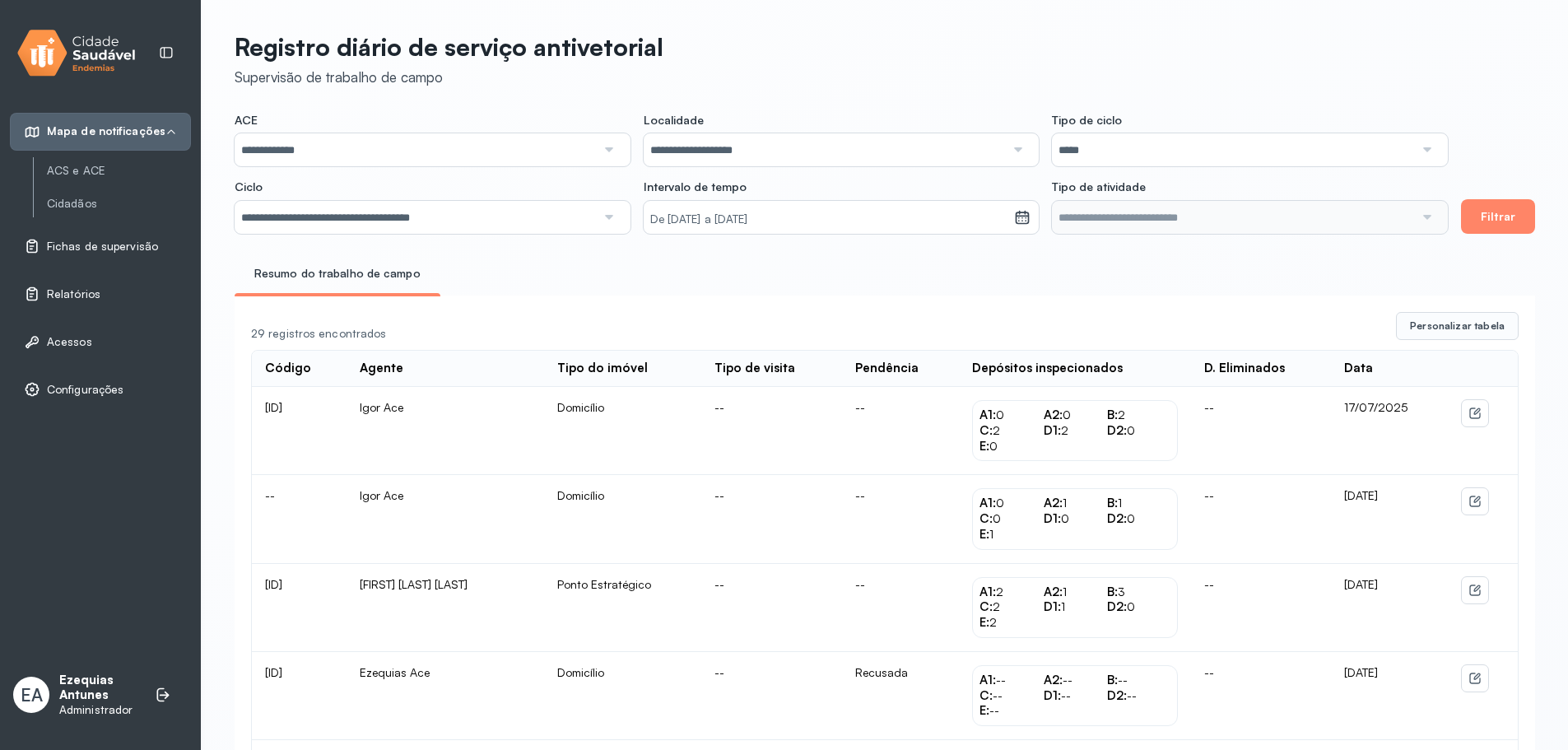 scroll, scrollTop: 0, scrollLeft: 0, axis: both 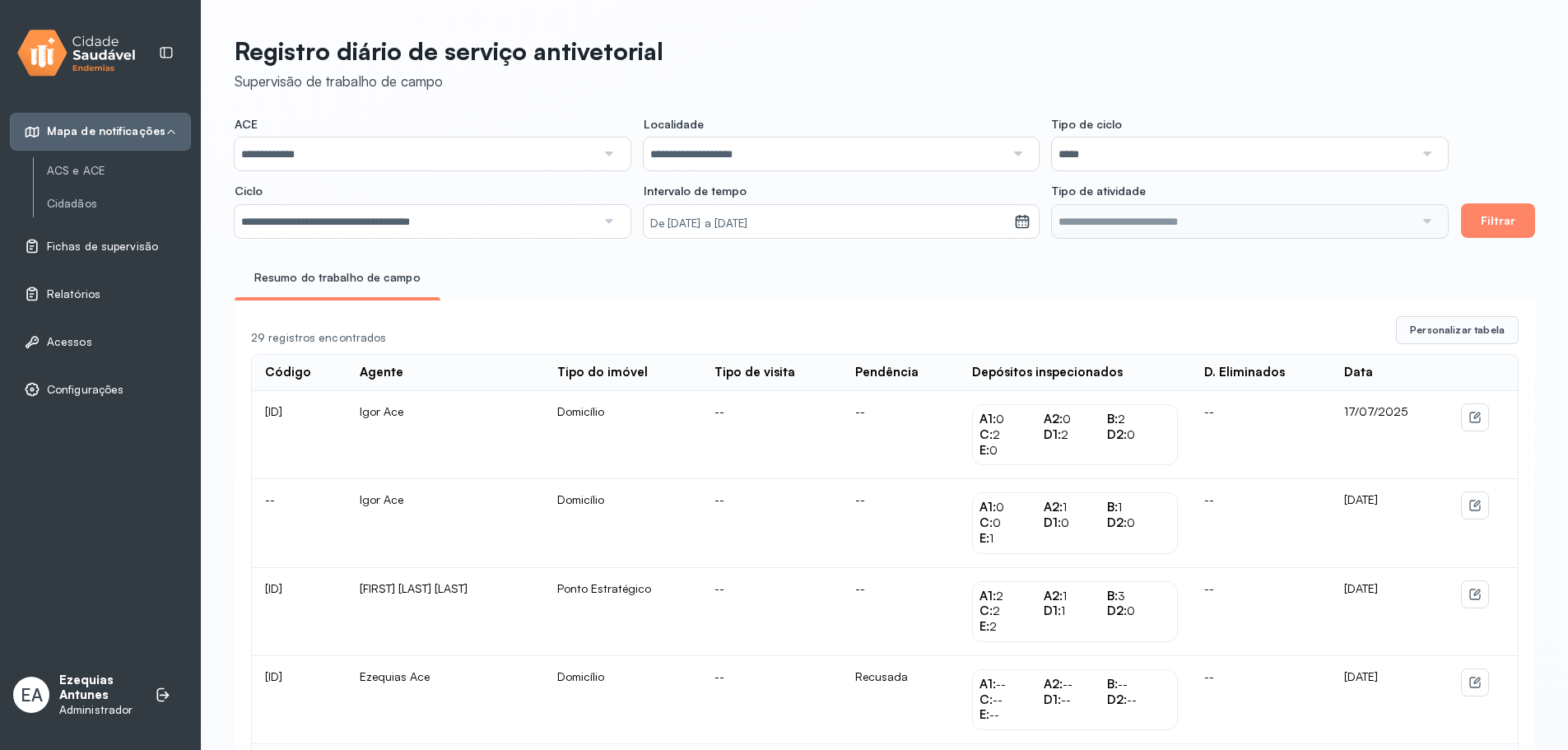 click on "Resumo do trabalho de campo" at bounding box center (885, 282) 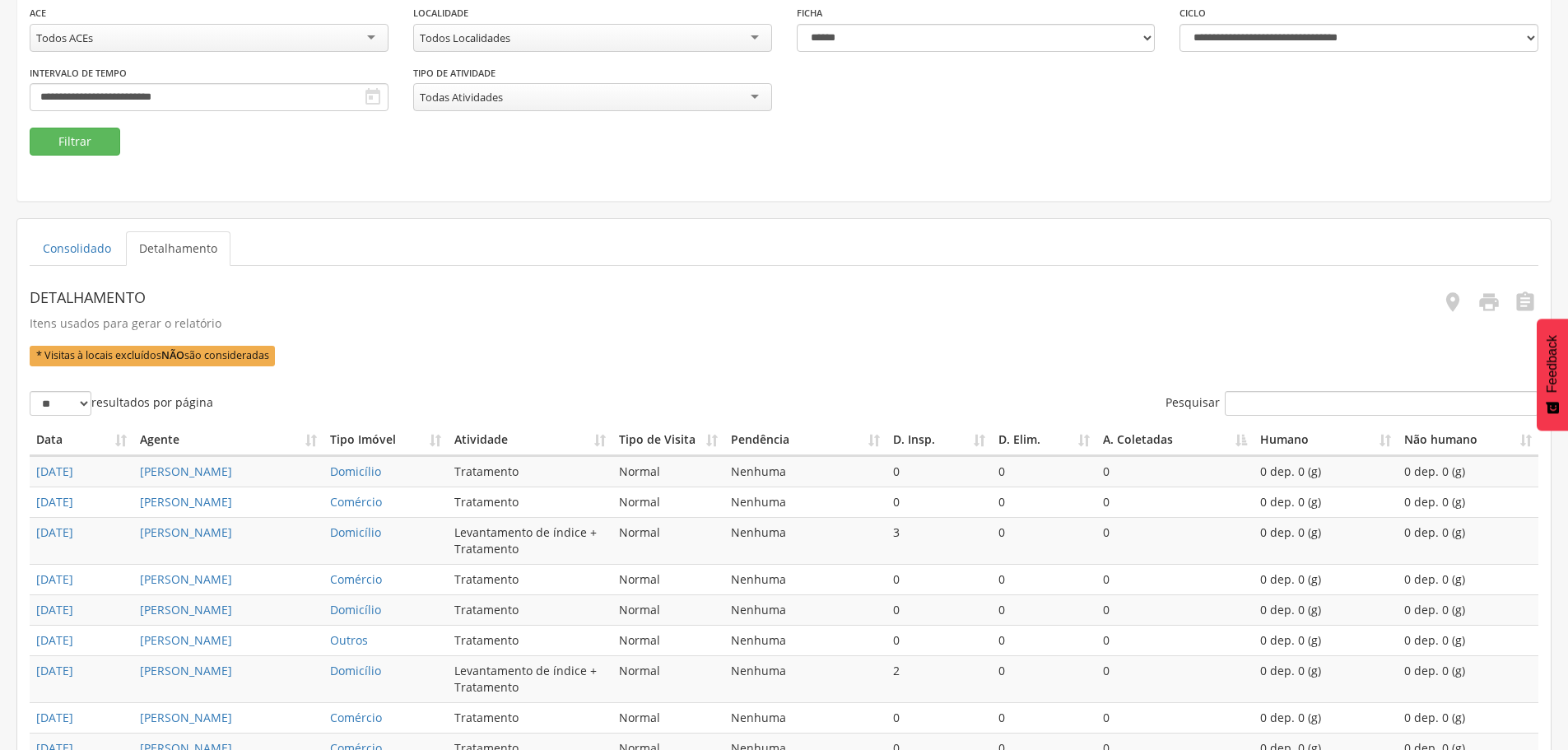 type on "******" 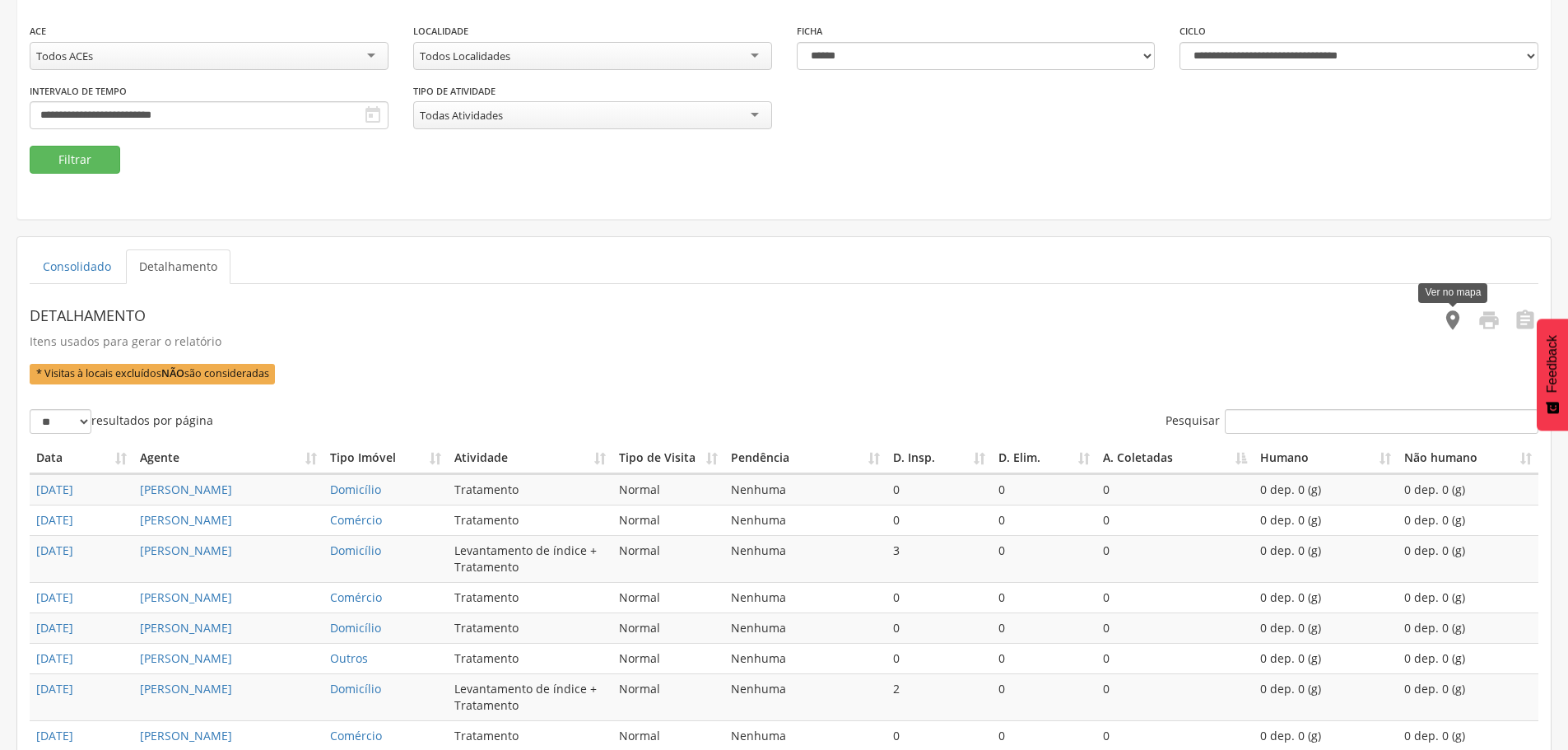 click on "**********" at bounding box center (841, 177) 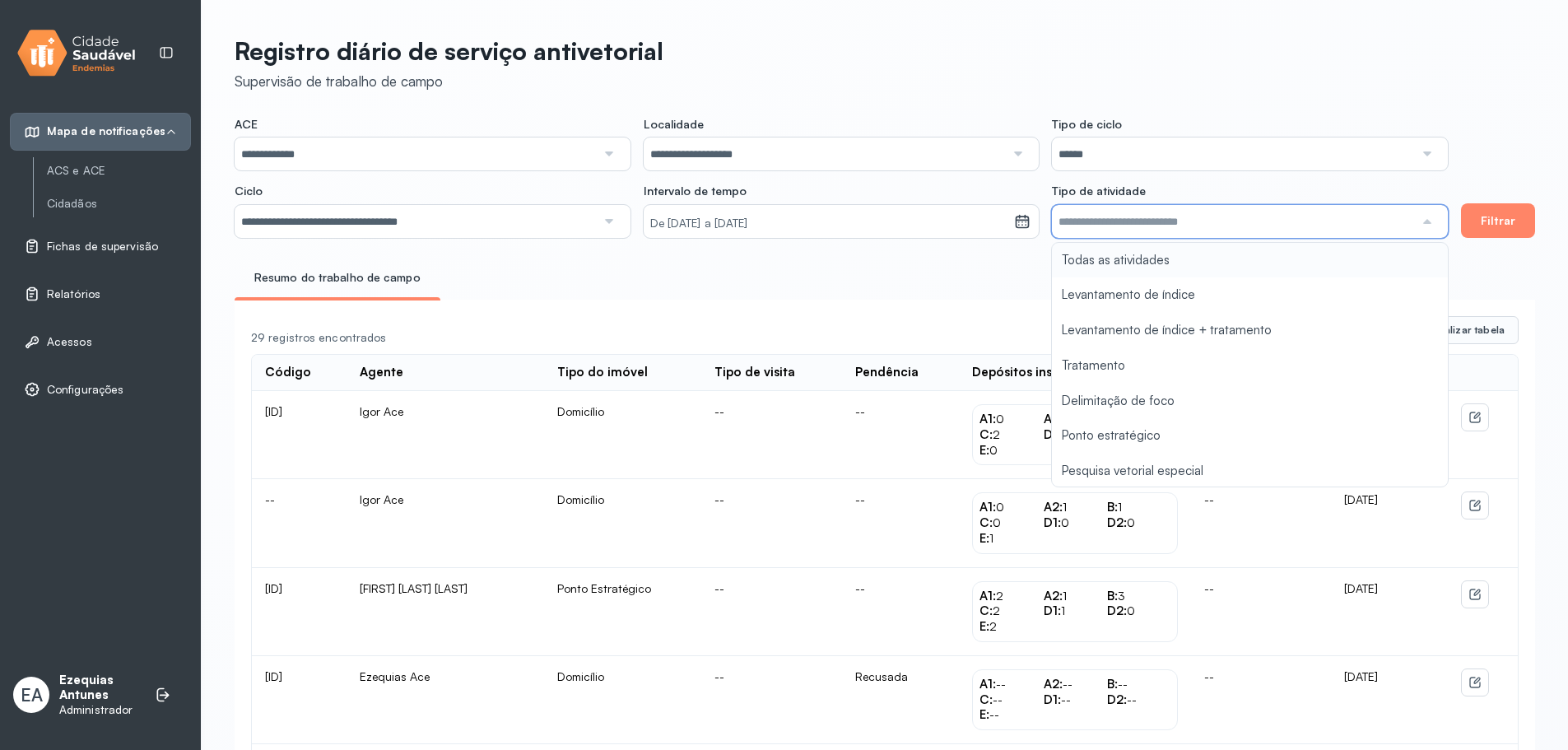click at bounding box center [1232, 221] 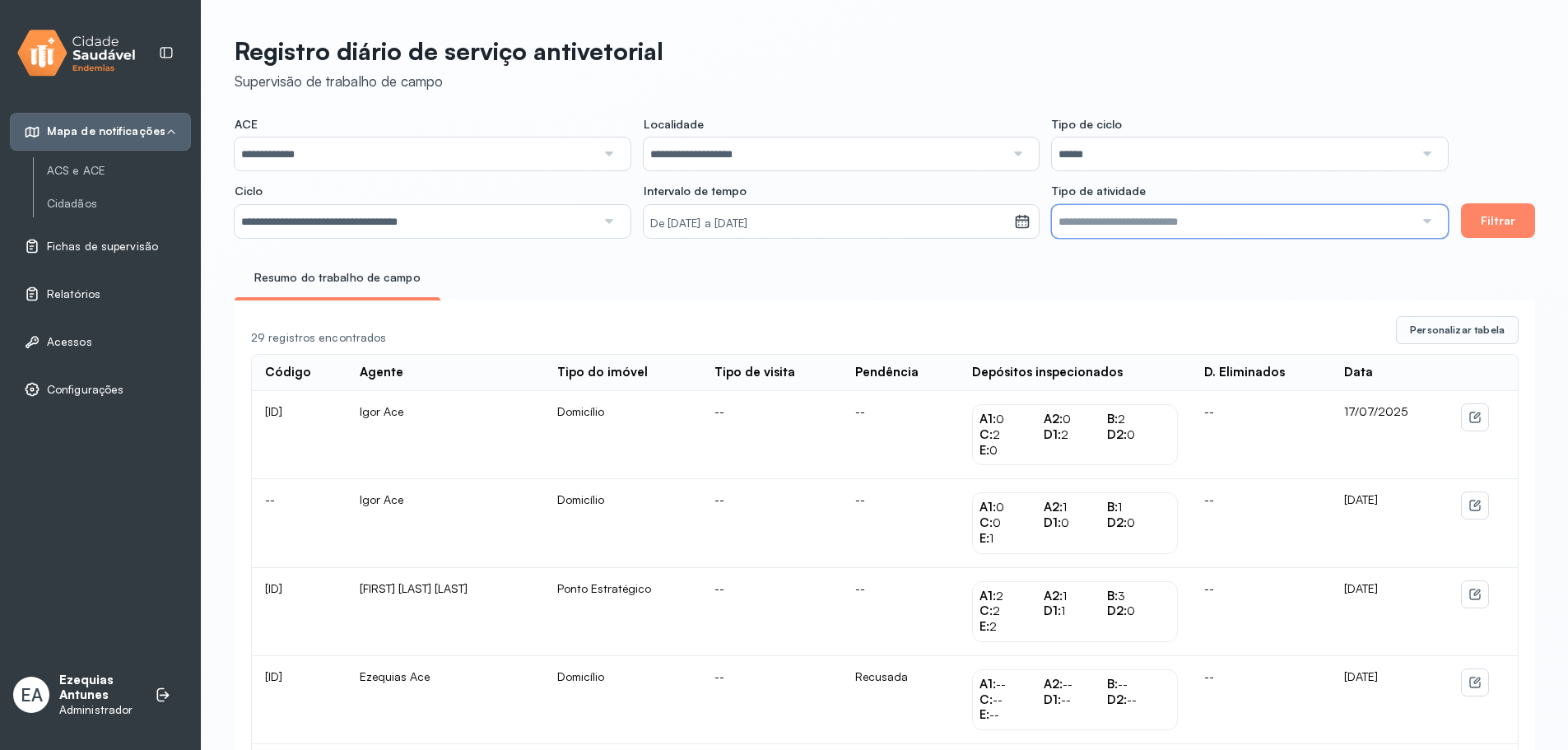 click at bounding box center [1232, 221] 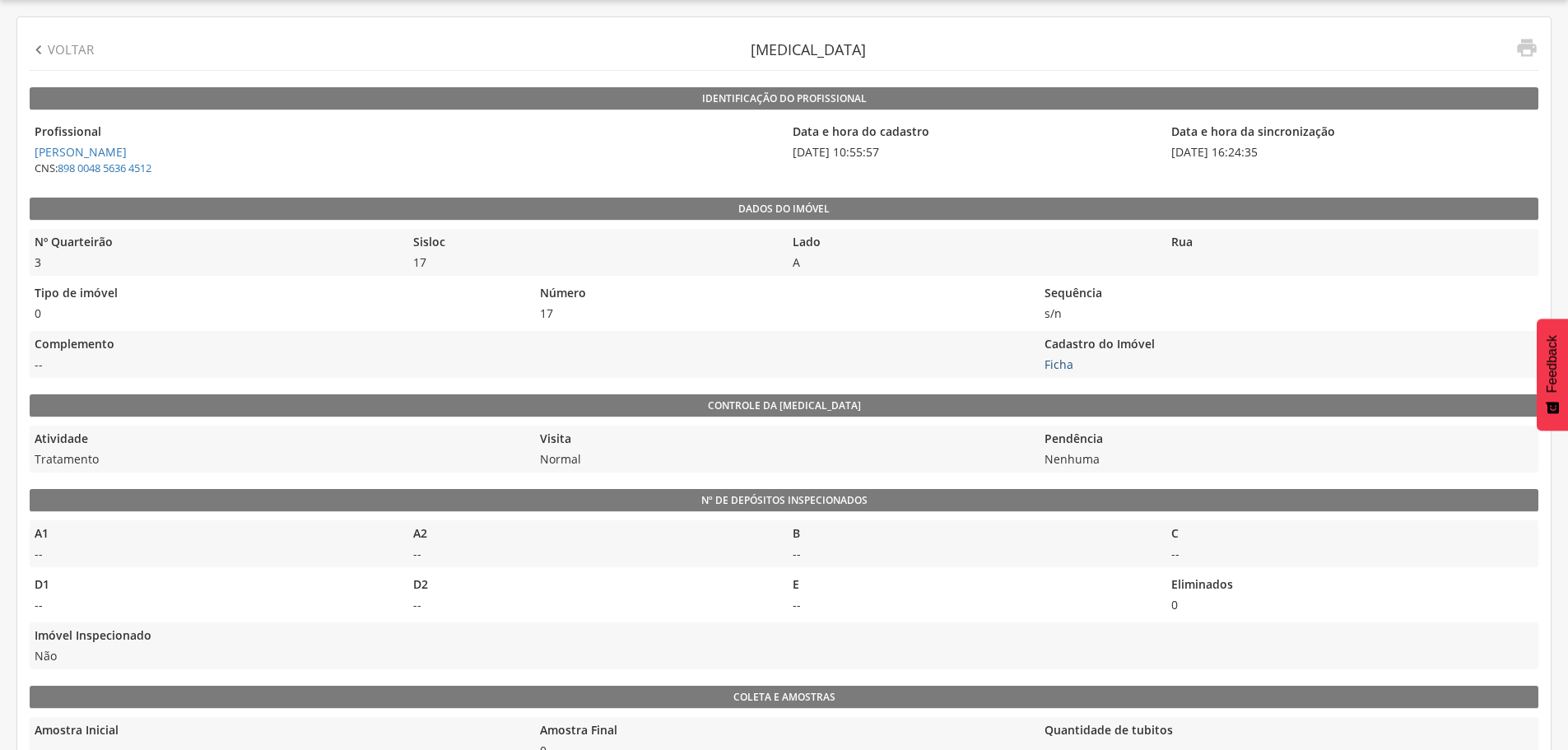 type on "**********" 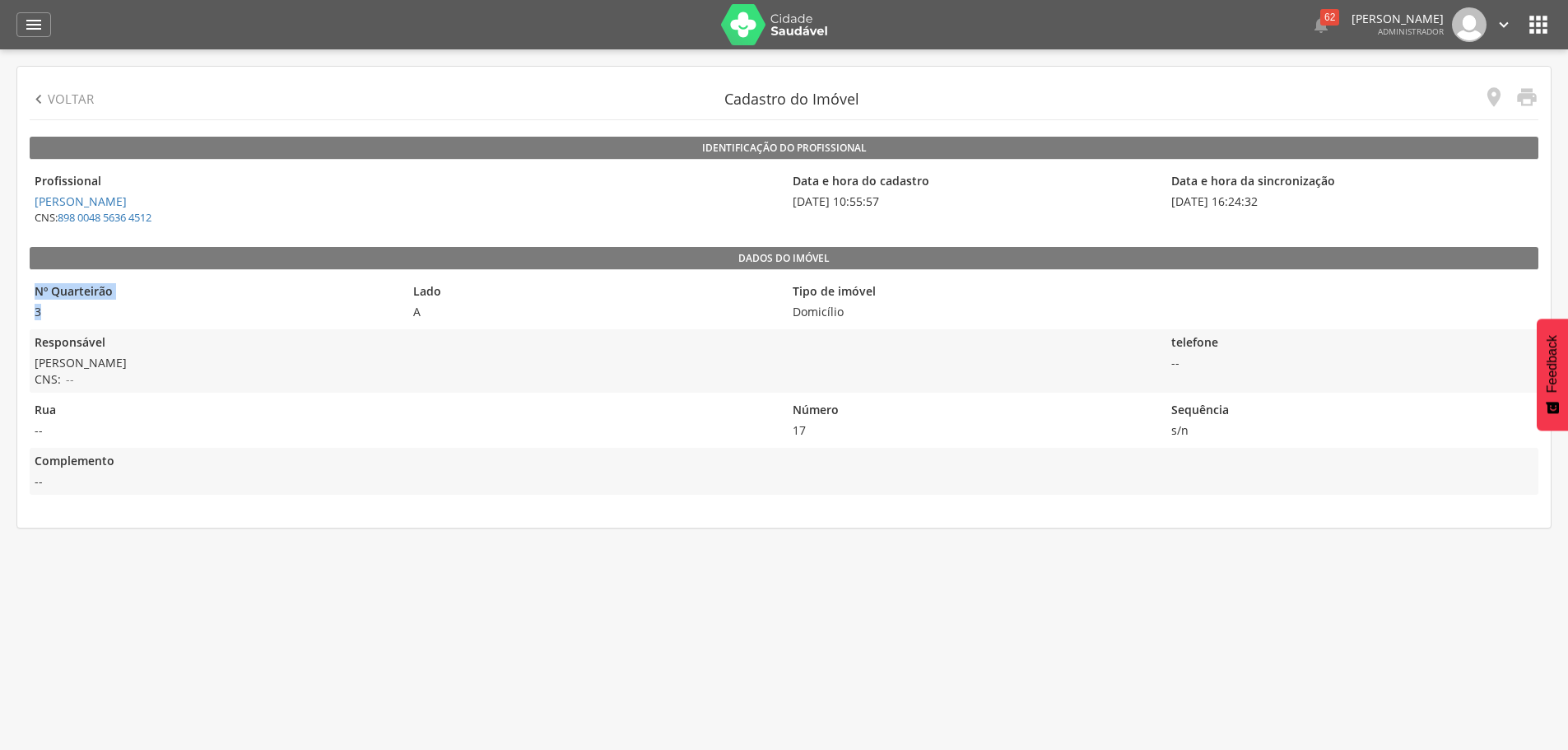 click on "******" at bounding box center [1232, 154] 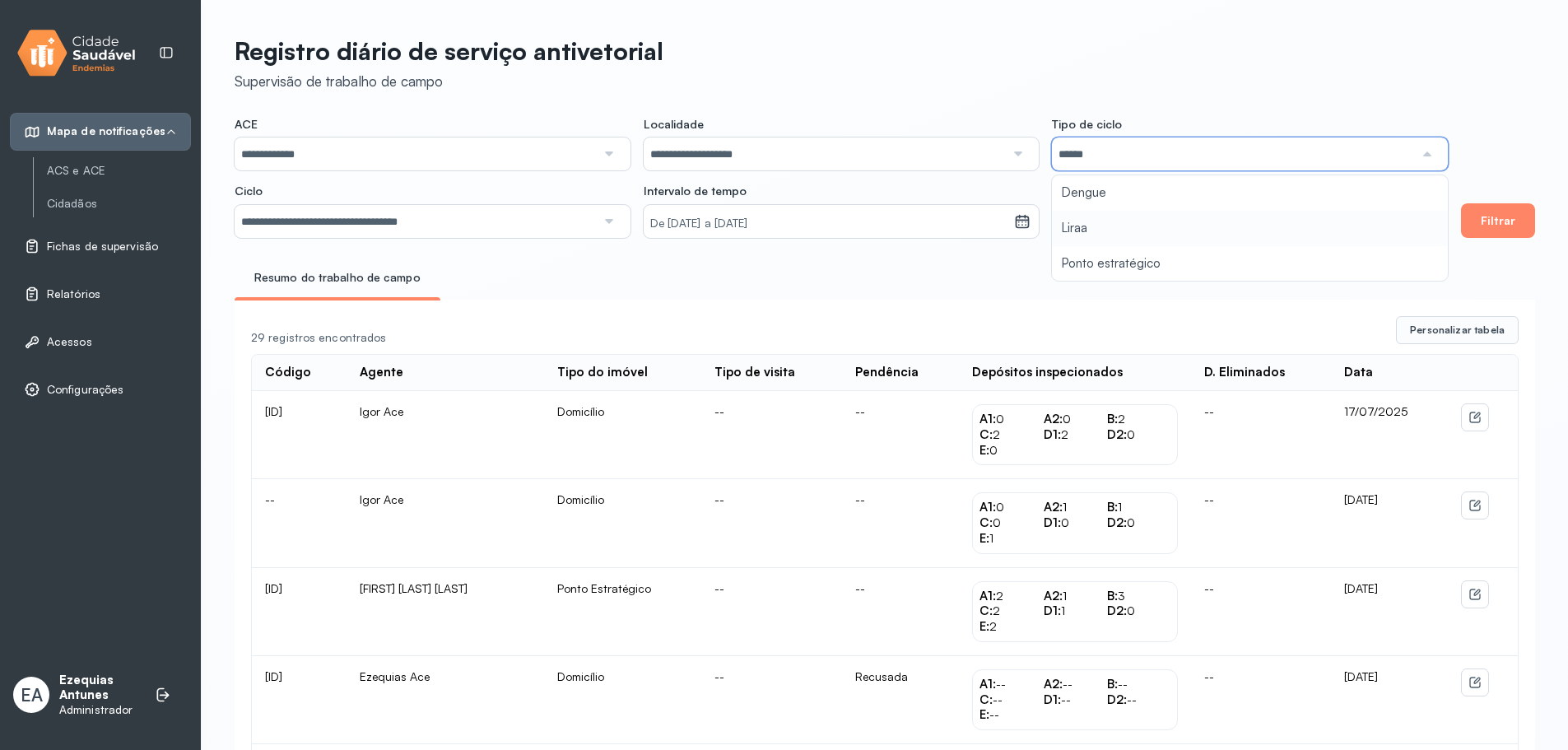 type on "*****" 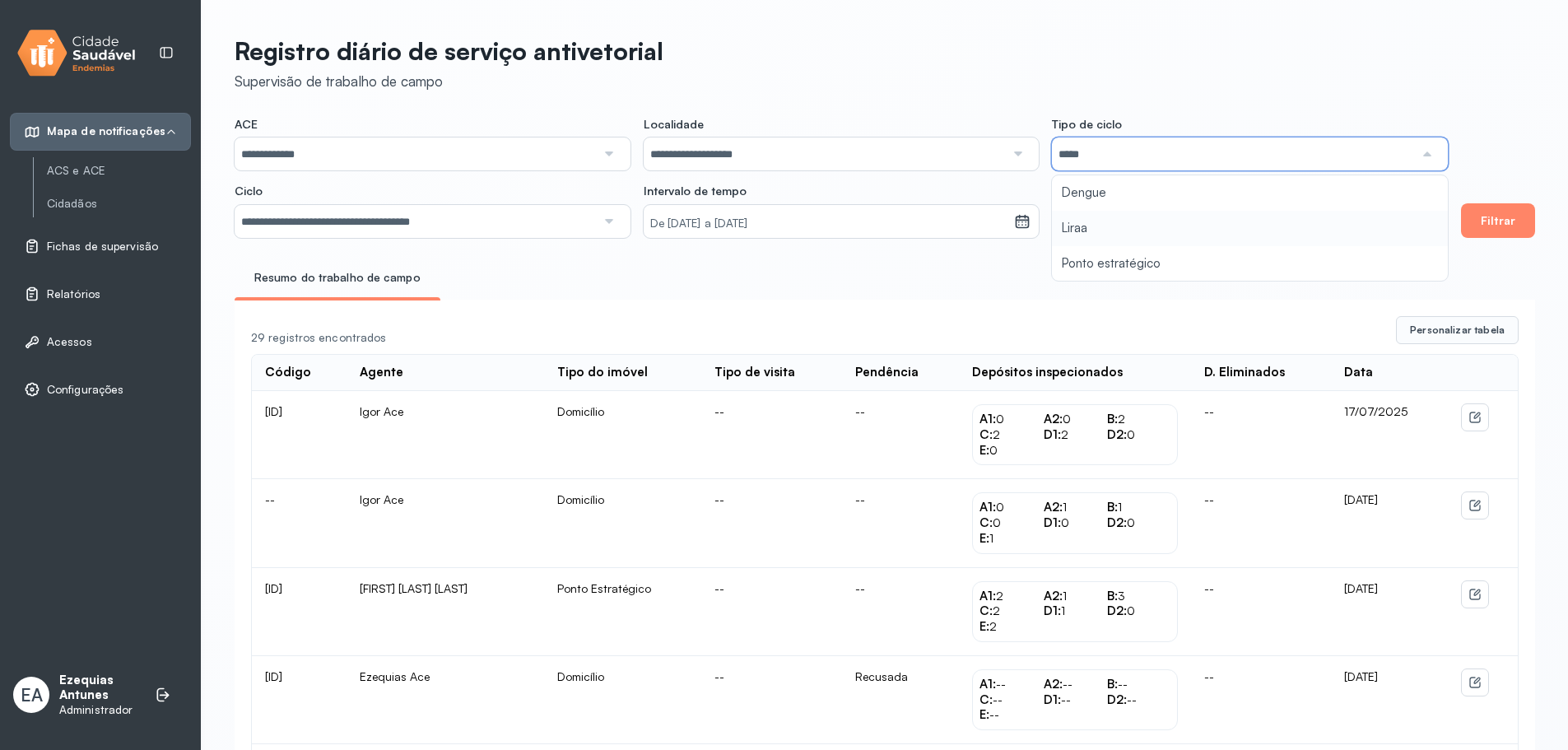 click on "**********" at bounding box center (841, 177) 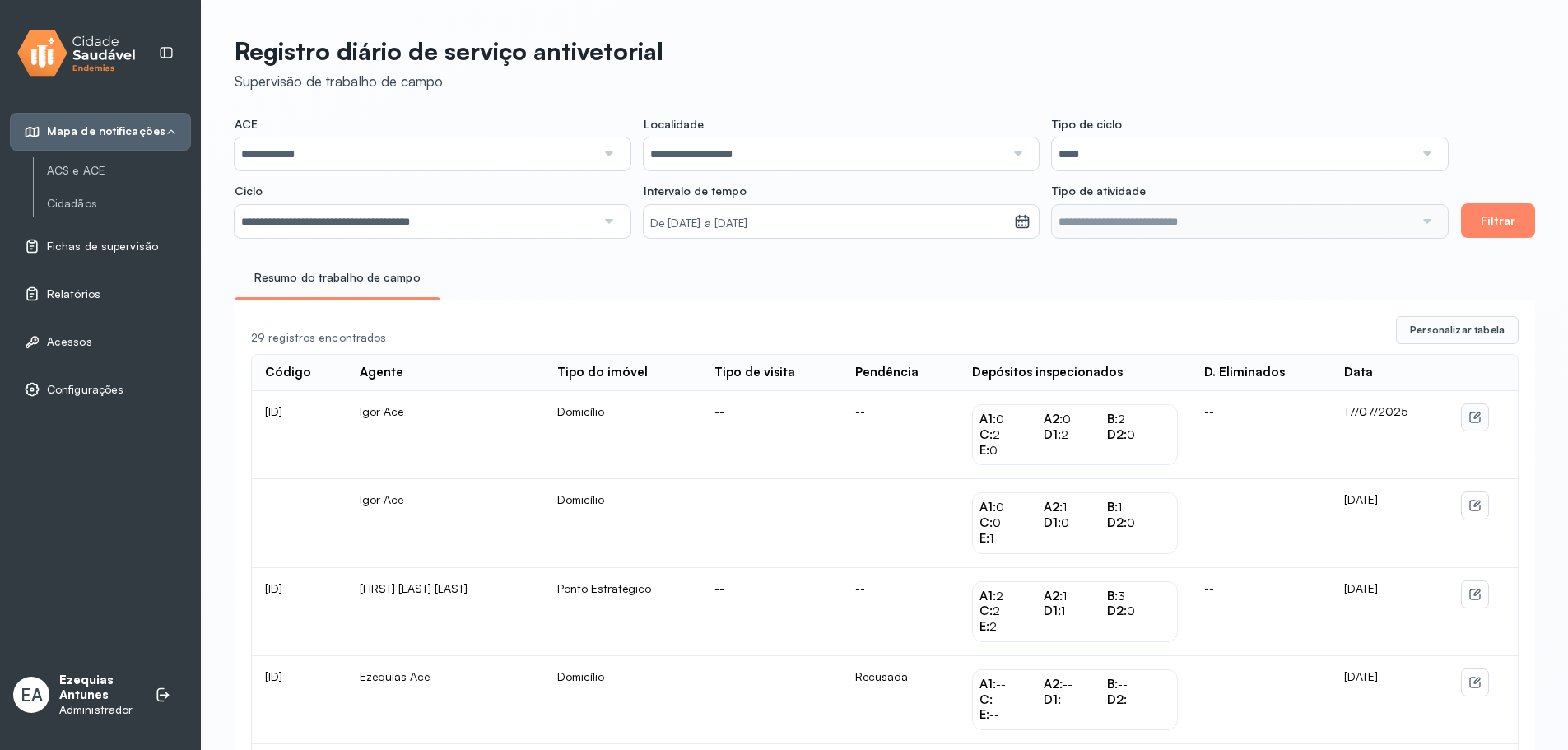 click 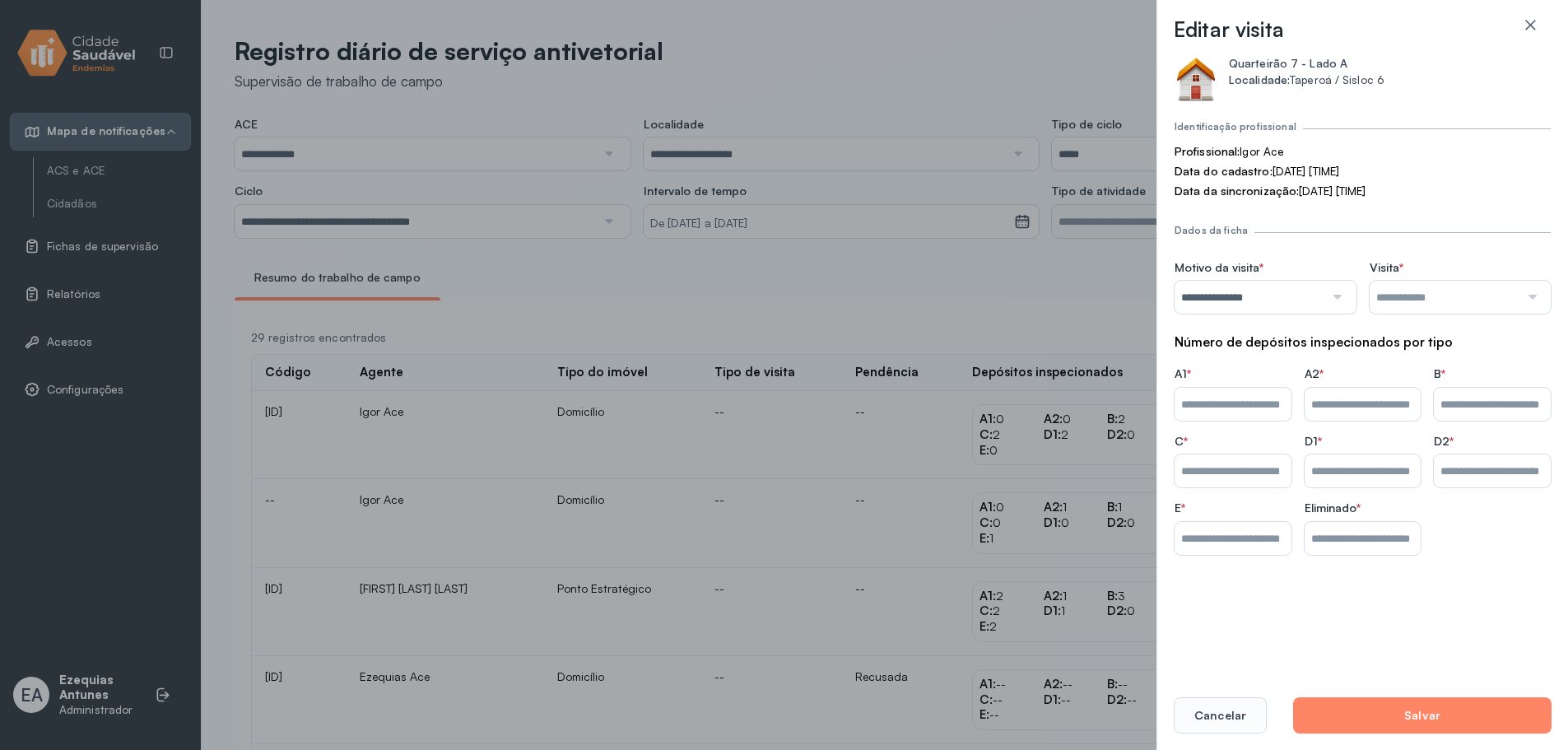 type 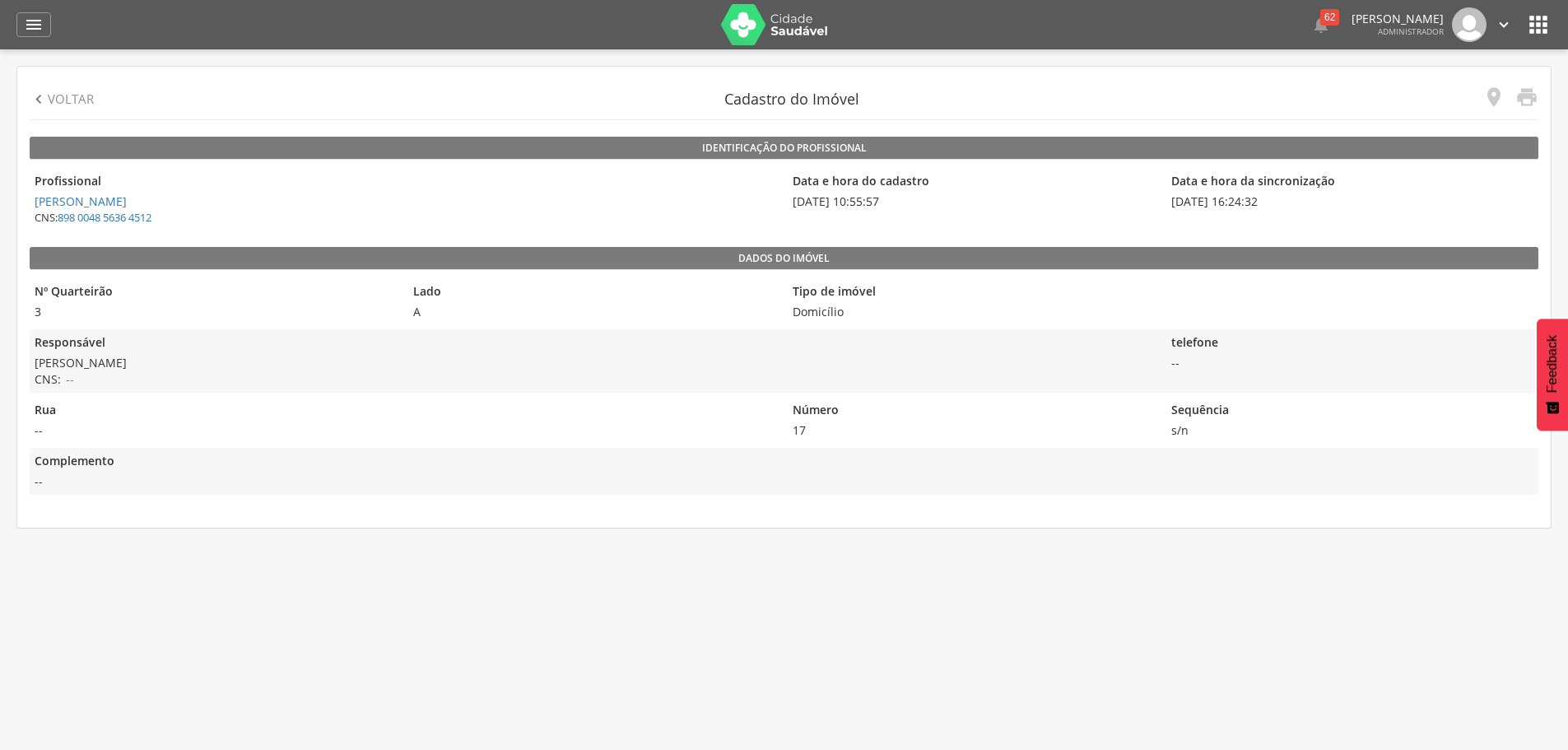 click 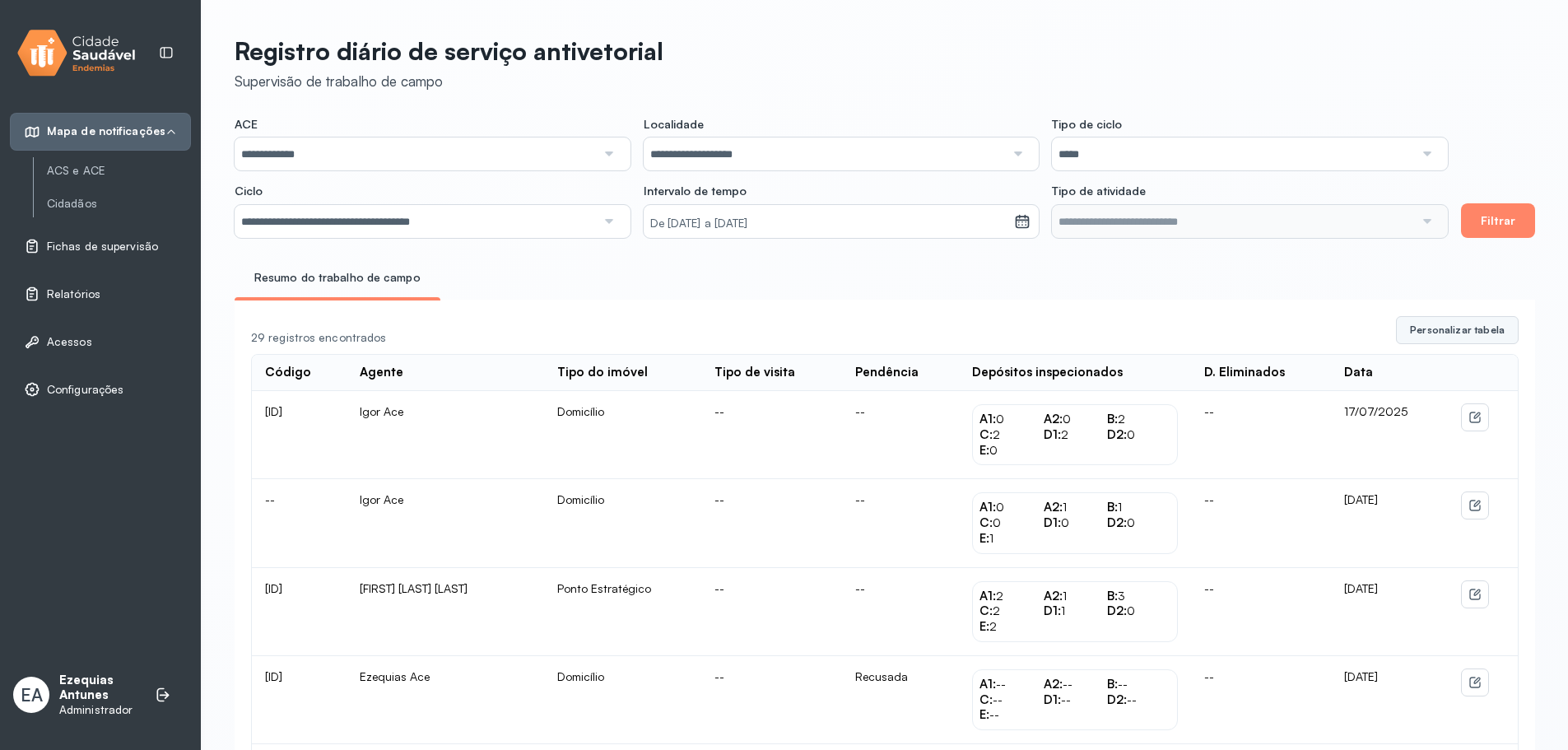 click on "Personalizar tabela" 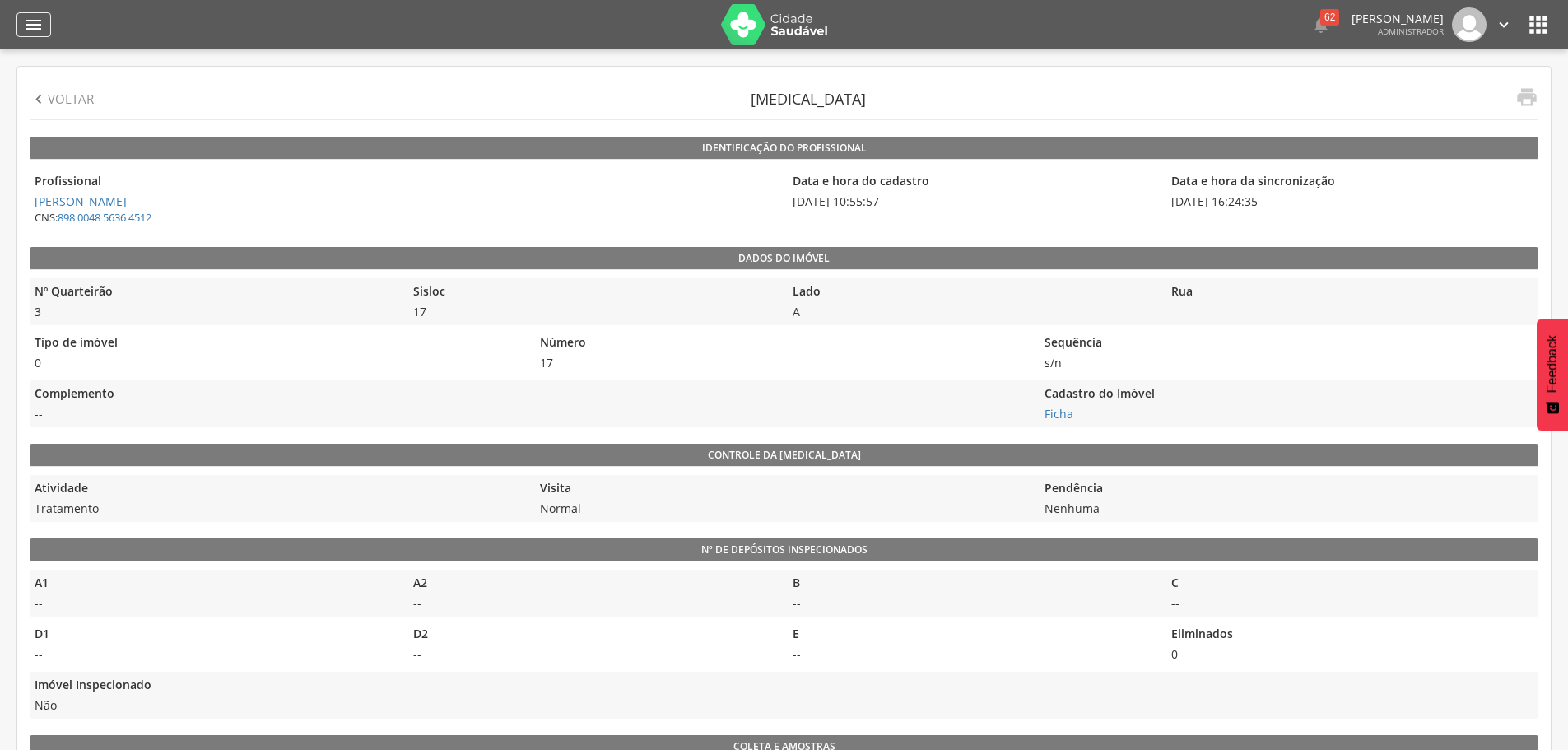 scroll, scrollTop: 544, scrollLeft: 0, axis: vertical 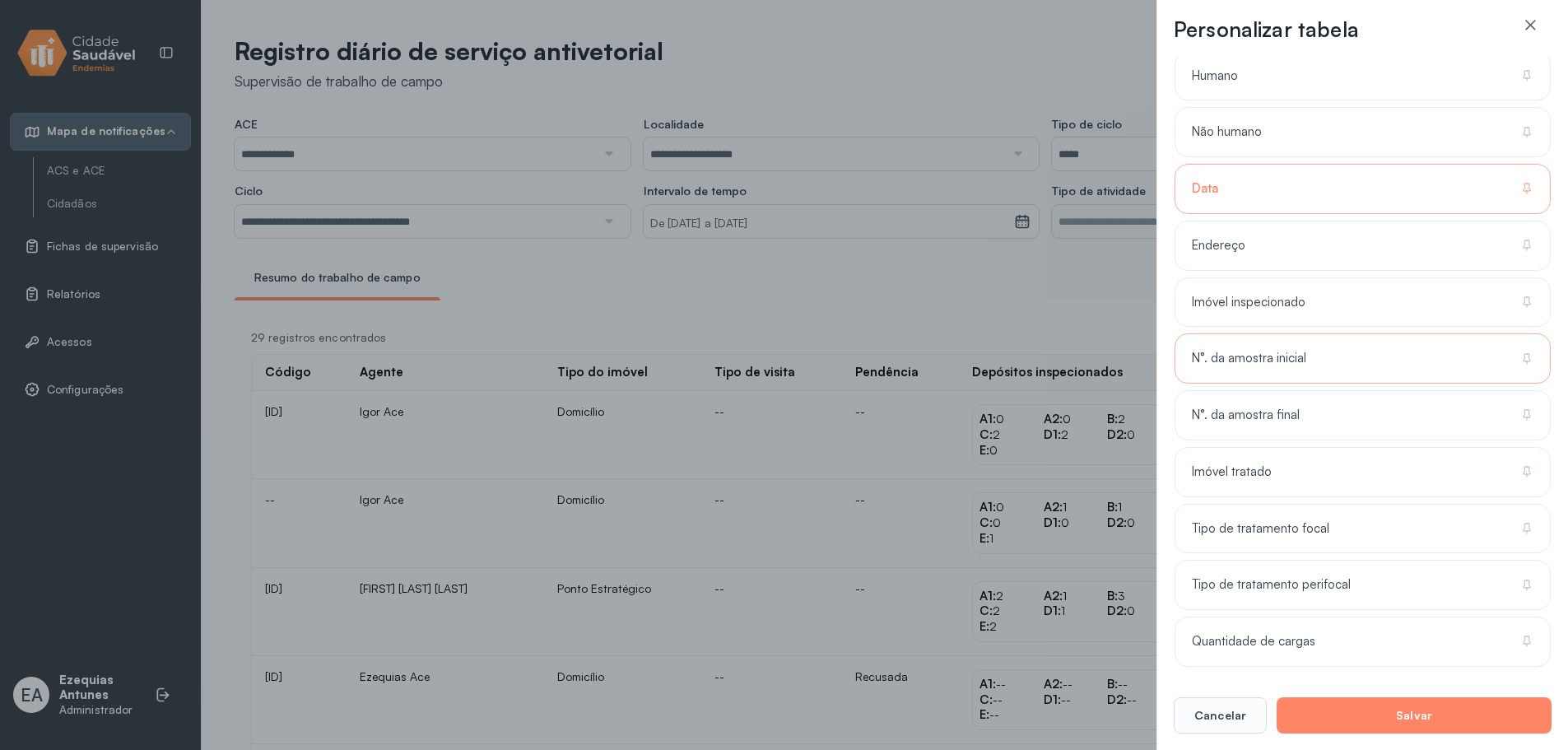 click on "N°. da amostra inicial" 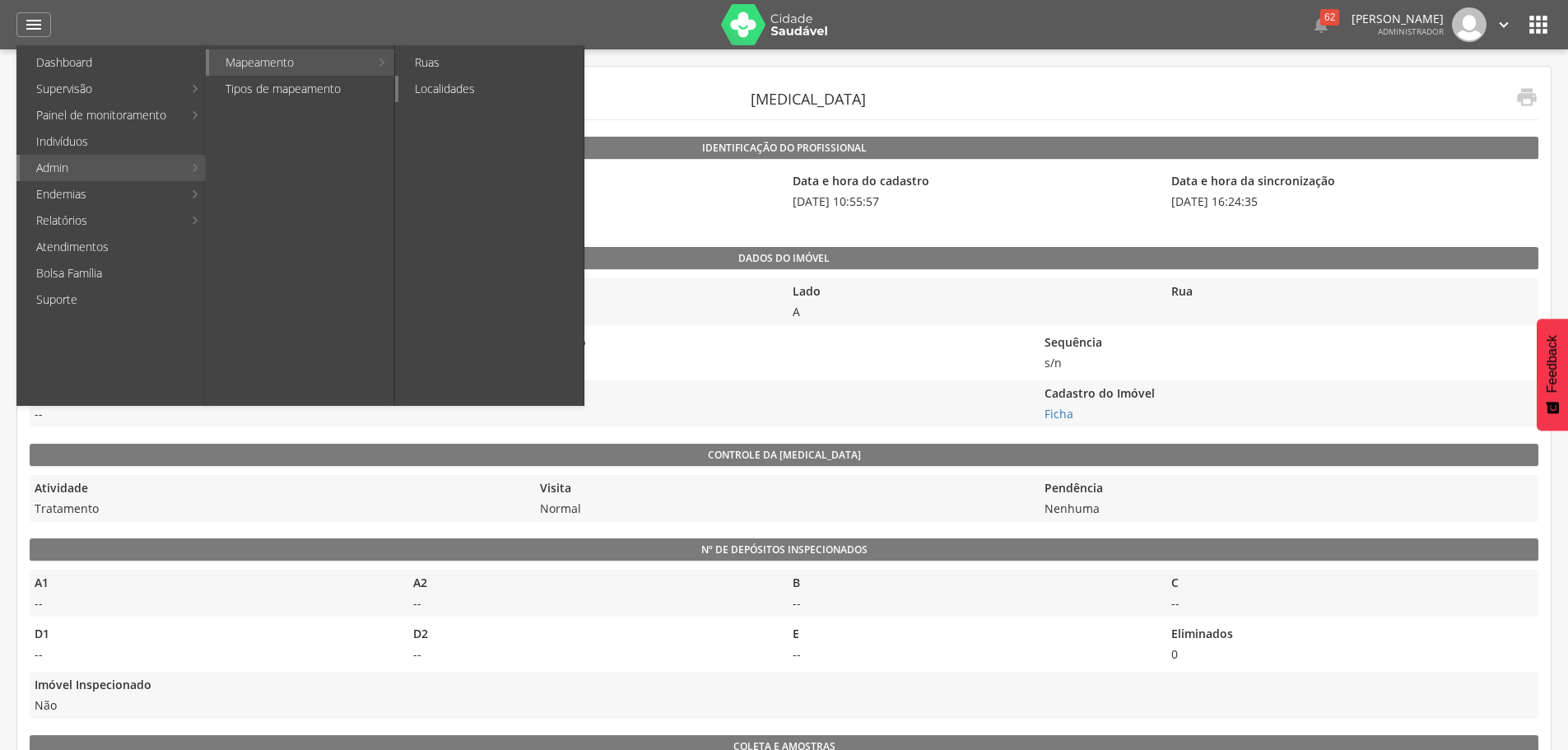 click on "N°. da amostra final" 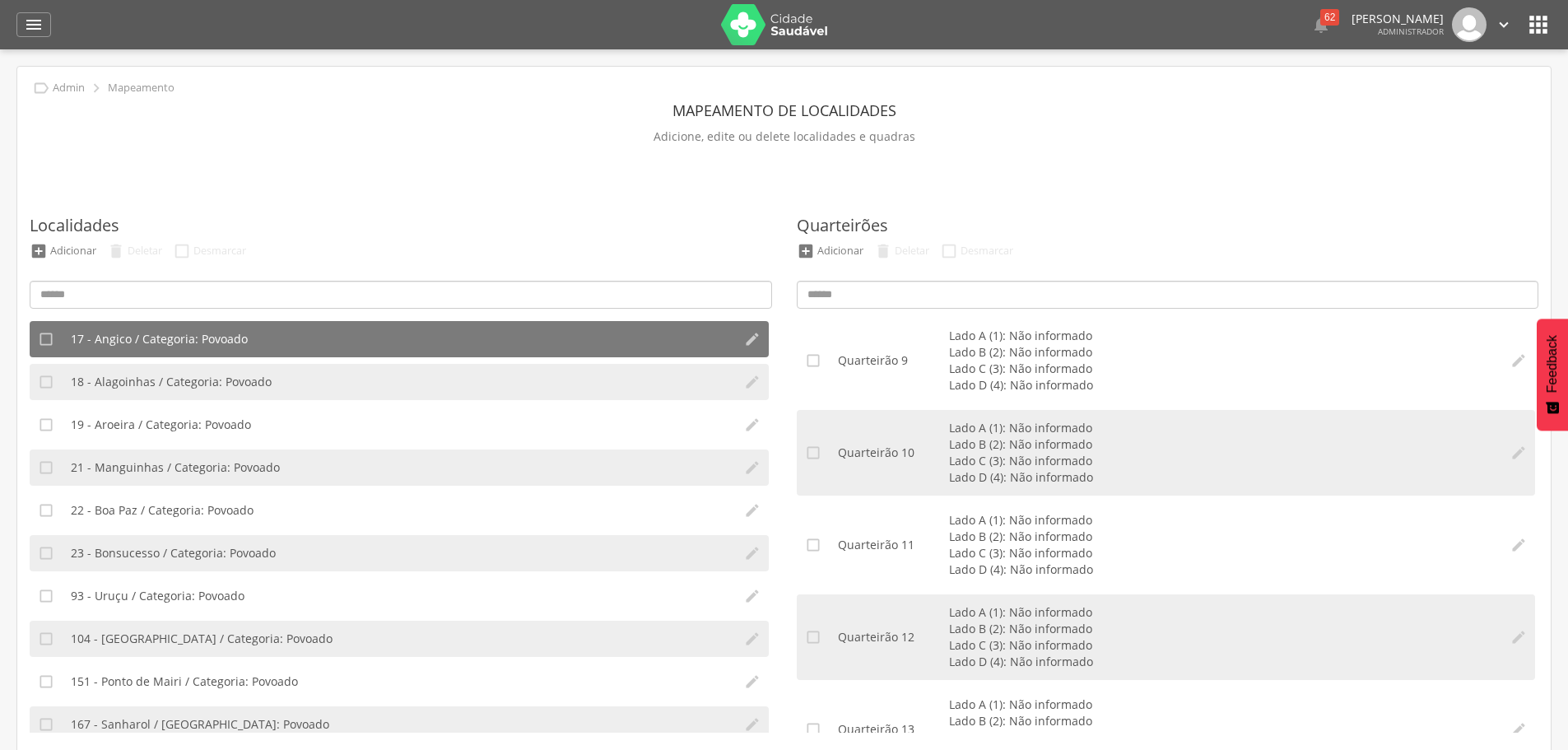 click on "Salvar" at bounding box center [1414, 715] 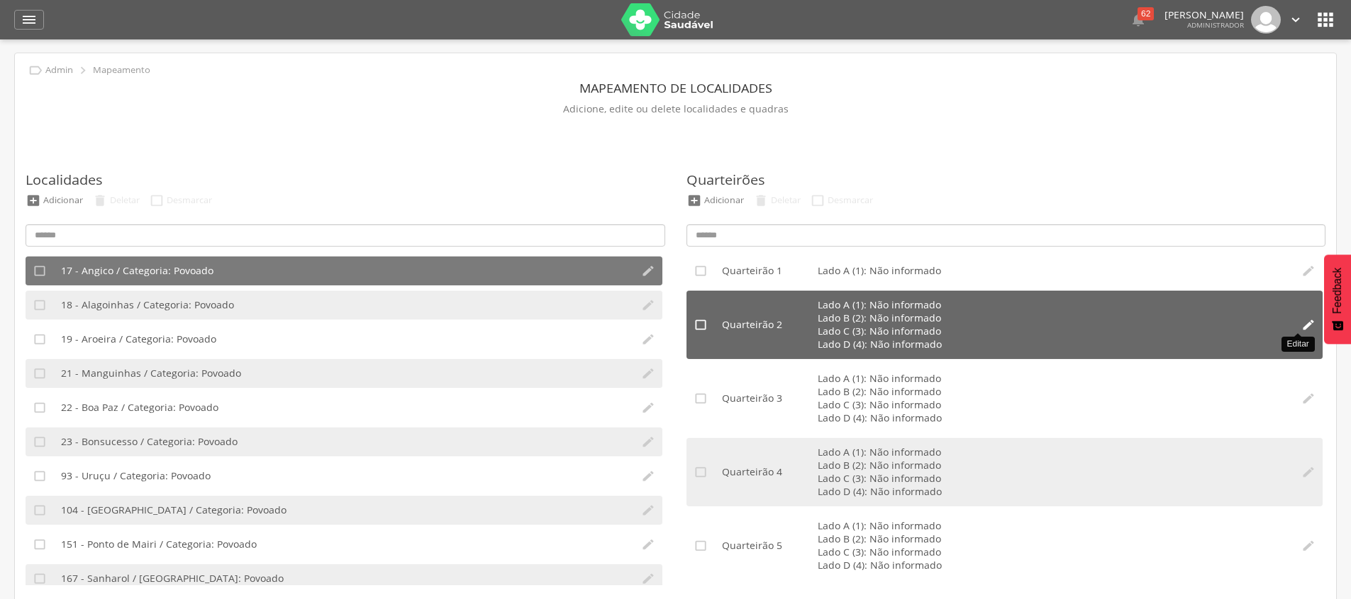 scroll, scrollTop: 0, scrollLeft: 0, axis: both 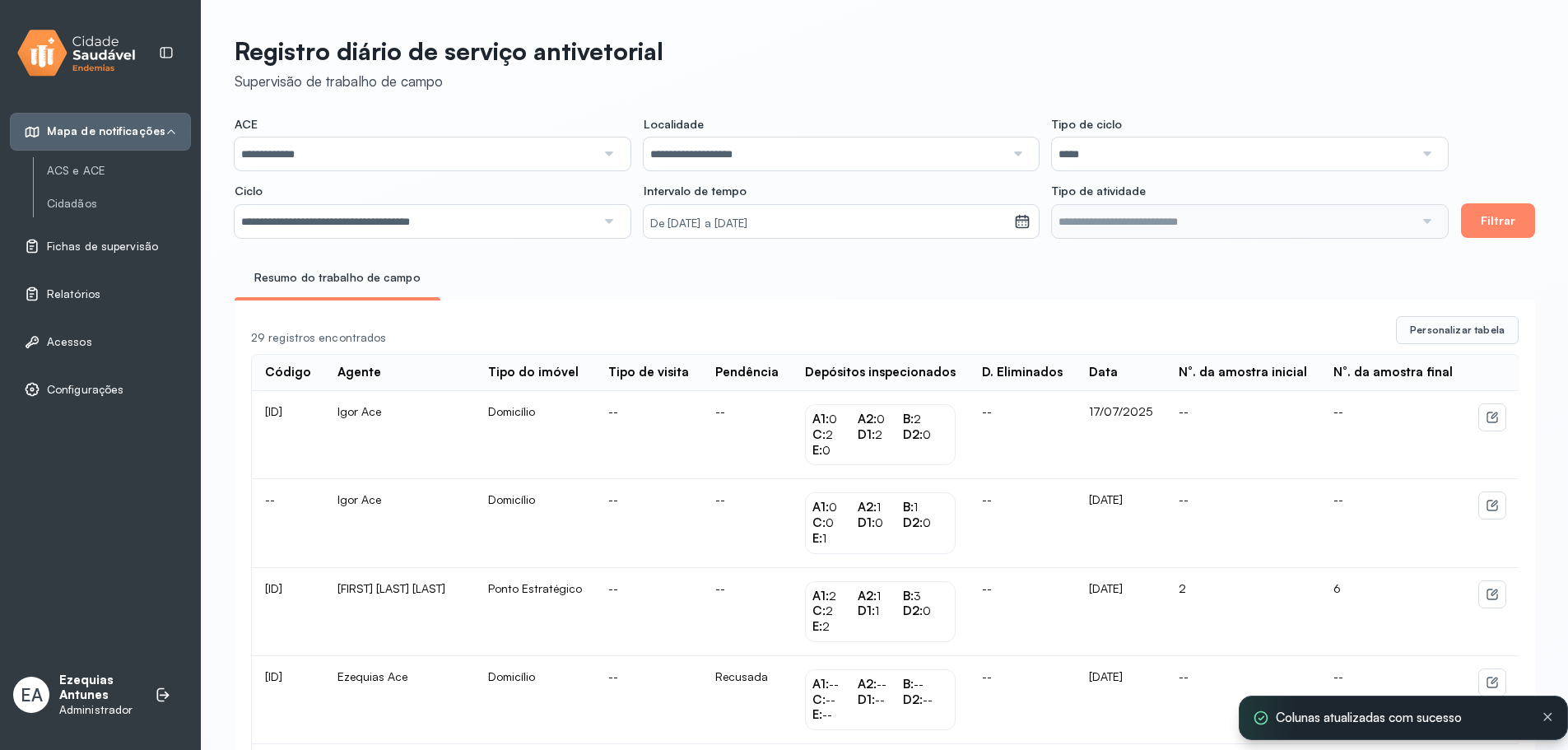 click on "29 registros encontrados  Personalizar tabela  Código  Agente  Tipo do imóvel  Tipo de visita  Pendência  Depósitos inspecionados  D. Eliminados  Data  N°. da amostra inicial  N°. da amostra final    [ID] [FIRST] [LAST] Domicílio -- -- A1:   0 A2:   0 B:   2 C:   2 D1:   2 D2:   0 E:   0 -- [DATE] -- -- -- [FIRST] [LAST] Domicílio -- -- A1:   0 A2:   1 B:   1 C:   0 D1:   0 D2:   0 E:   1 -- [DATE] -- -- [ID] [FIRST] [LAST] Ponto Estratégico -- -- A1:   2 A2:   1 B:   3 C:   2 D1:   1 D2:   0 E:   2 -- [DATE] 2 6 [ID] [FIRST] [LAST] Domicílio -- Recusada A1:   -- A2:   -- B:   -- C:   -- D1:   -- D2:   -- E:   -- -- [DATE] -- -- [ID] [FIRST] [LAST] Domicílio -- -- A1:   1 A2:   1 B:   0 C:   0 D1:   1 D2:   1 E:   0 -- [DATE] -- -- [ID] [FIRST] [LAST] Domicílio -- -- A1:   1 A2:   1 B:   0 C:   1 D1:   1 D2:   1 E:   0 -- [DATE] 2 3 [ID] [FIRST] [LAST] Domicílio -- Fechada A1:   -- A2:   -- B:   -- C:   -- D1:   -- D2:   -- E:   -- -- -- 1" at bounding box center [885, 1257] 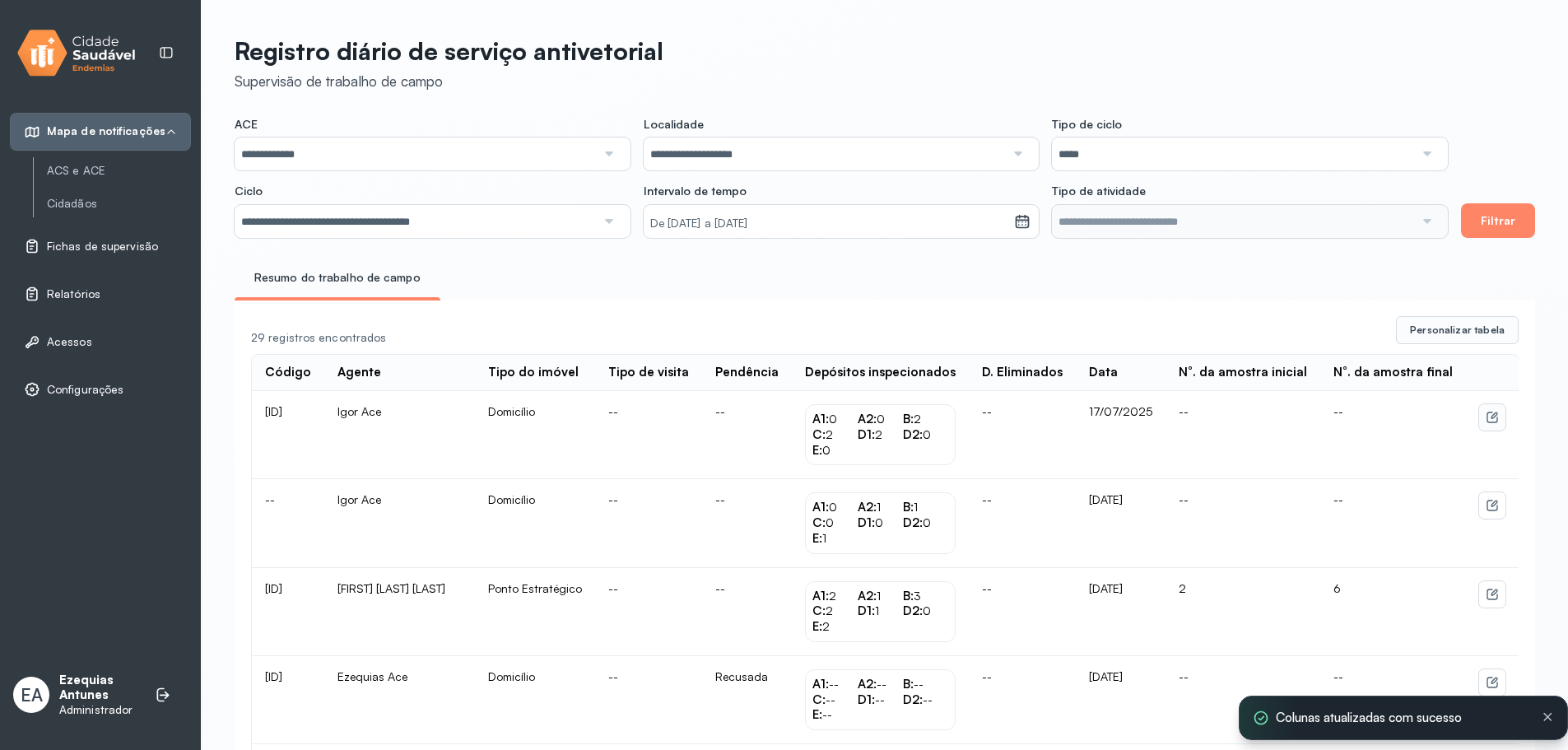 click 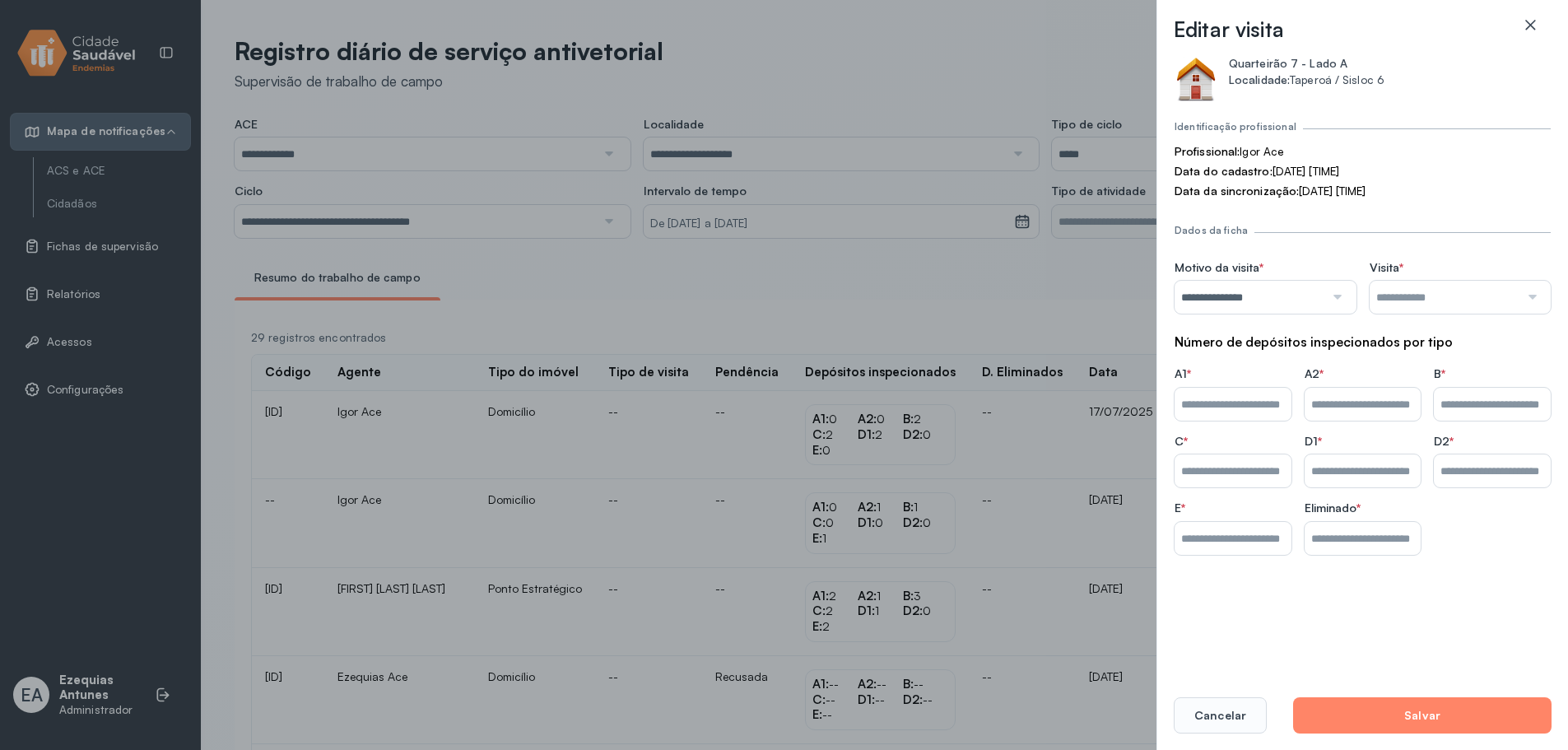 click 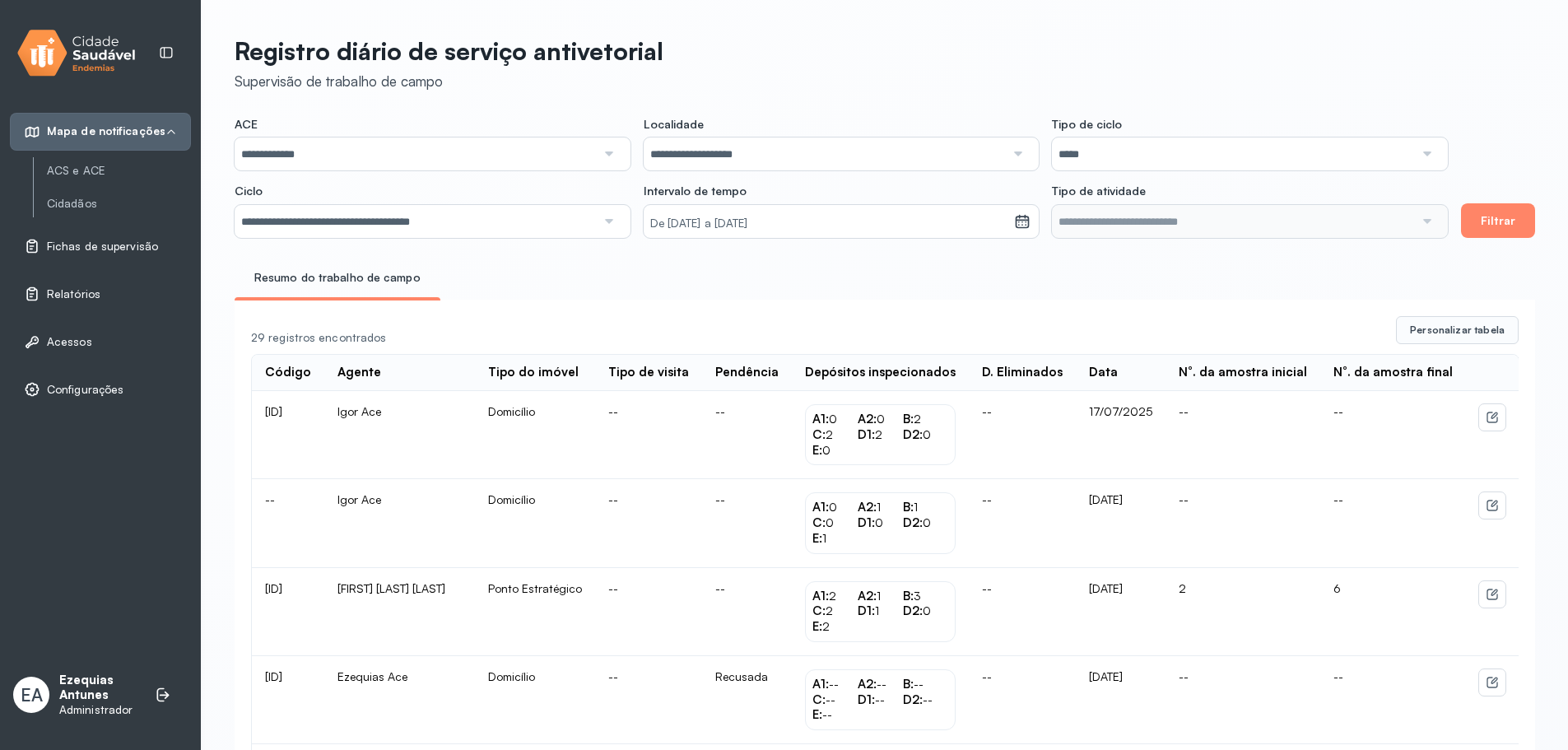 click on "**********" 